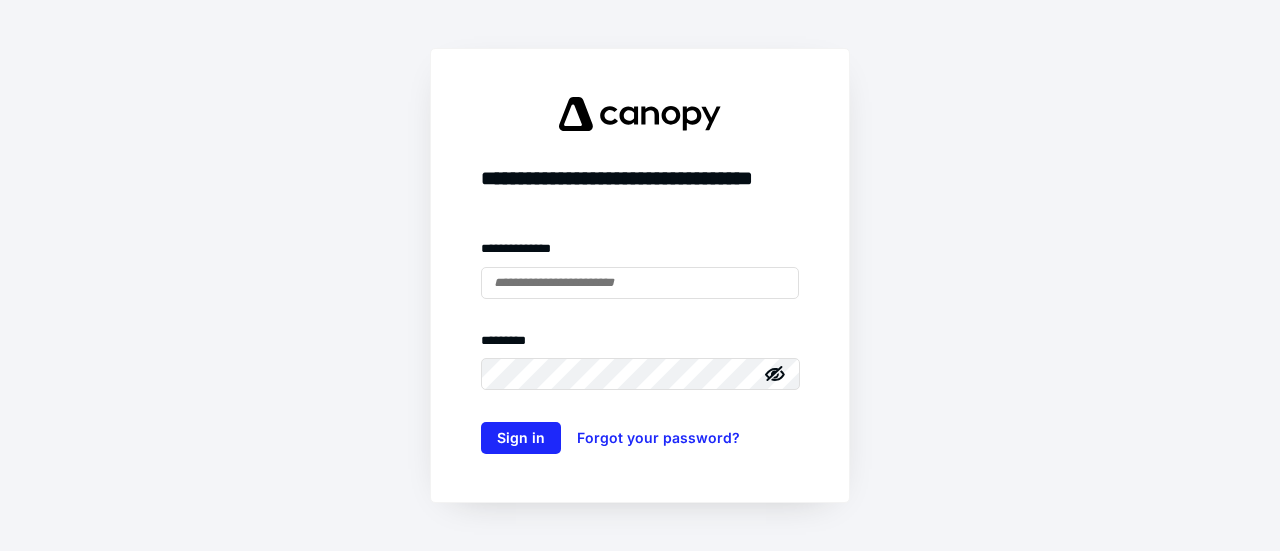 scroll, scrollTop: 0, scrollLeft: 0, axis: both 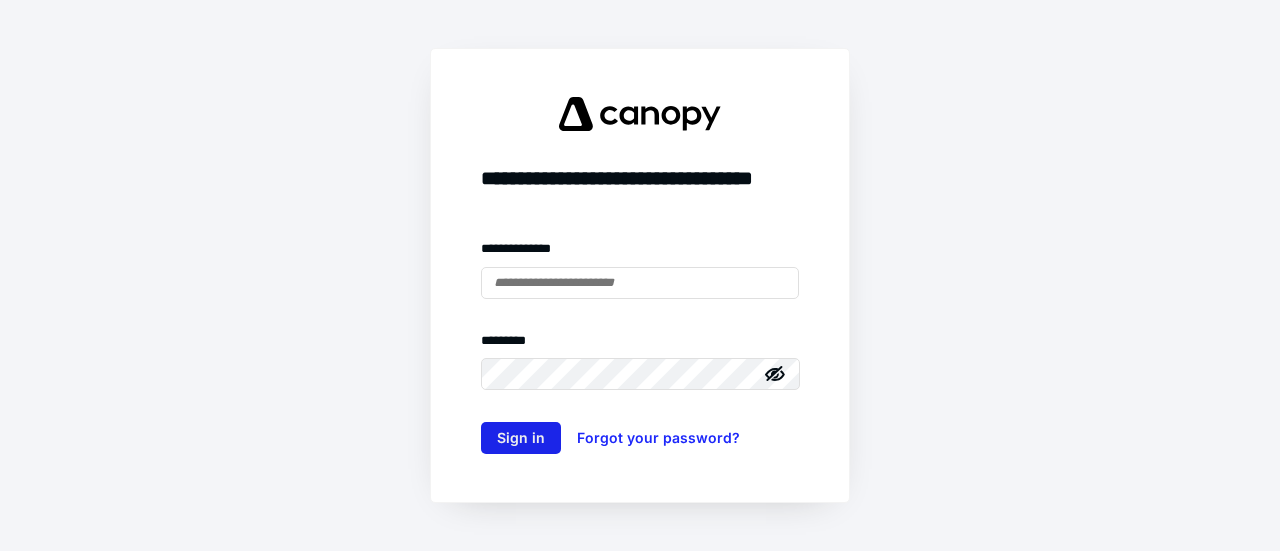 type on "**********" 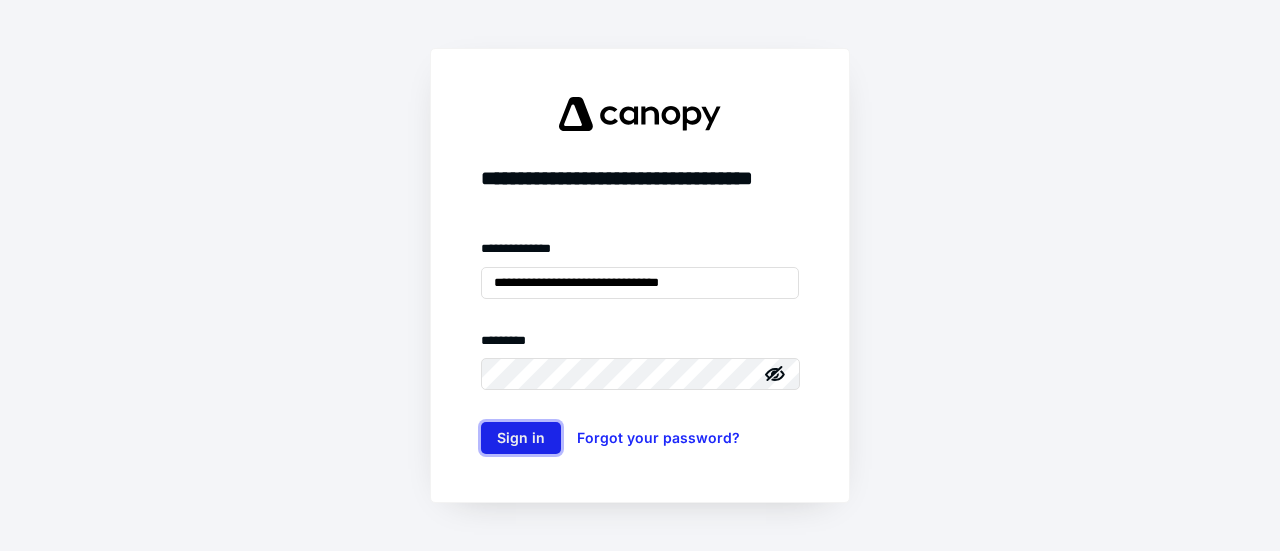 click on "Sign in" at bounding box center (521, 438) 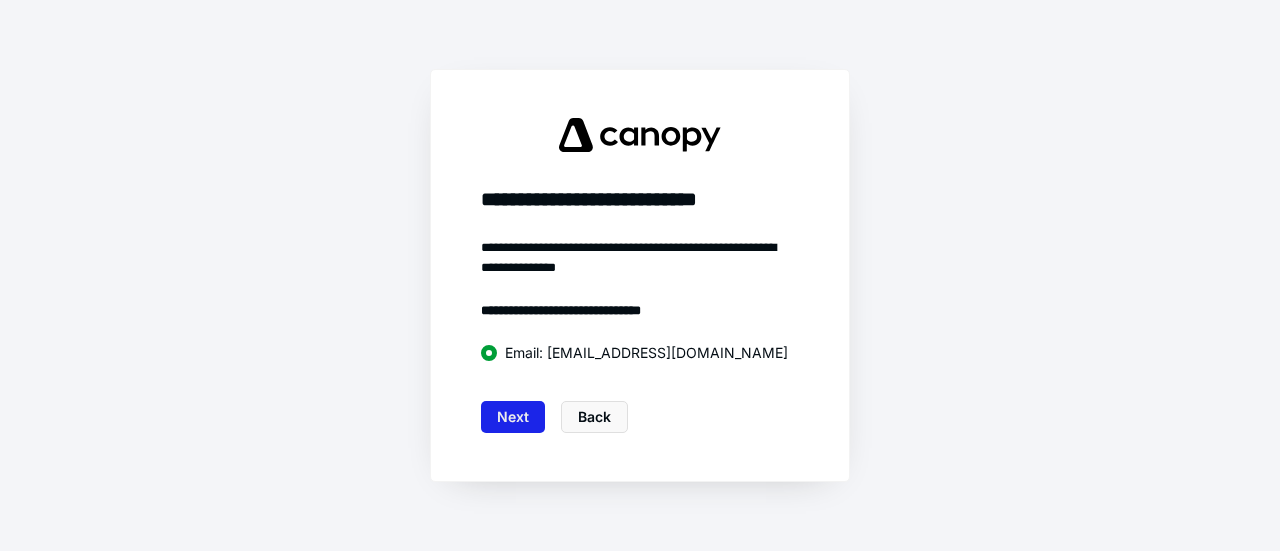 click on "Next" at bounding box center (513, 417) 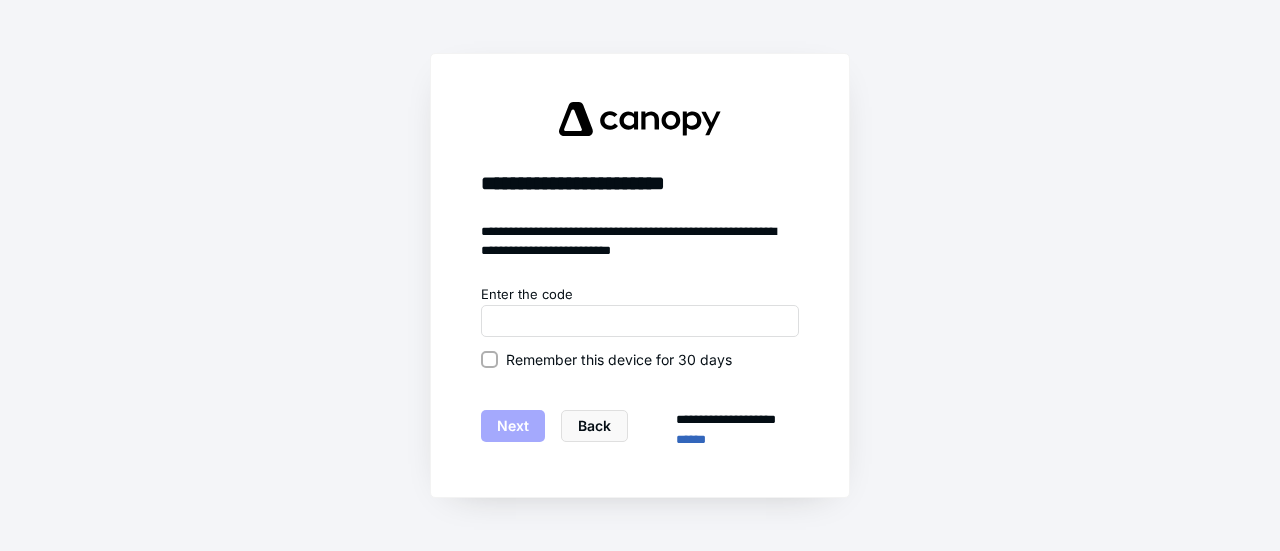 click on "Remember this device for 30 days" at bounding box center (489, 359) 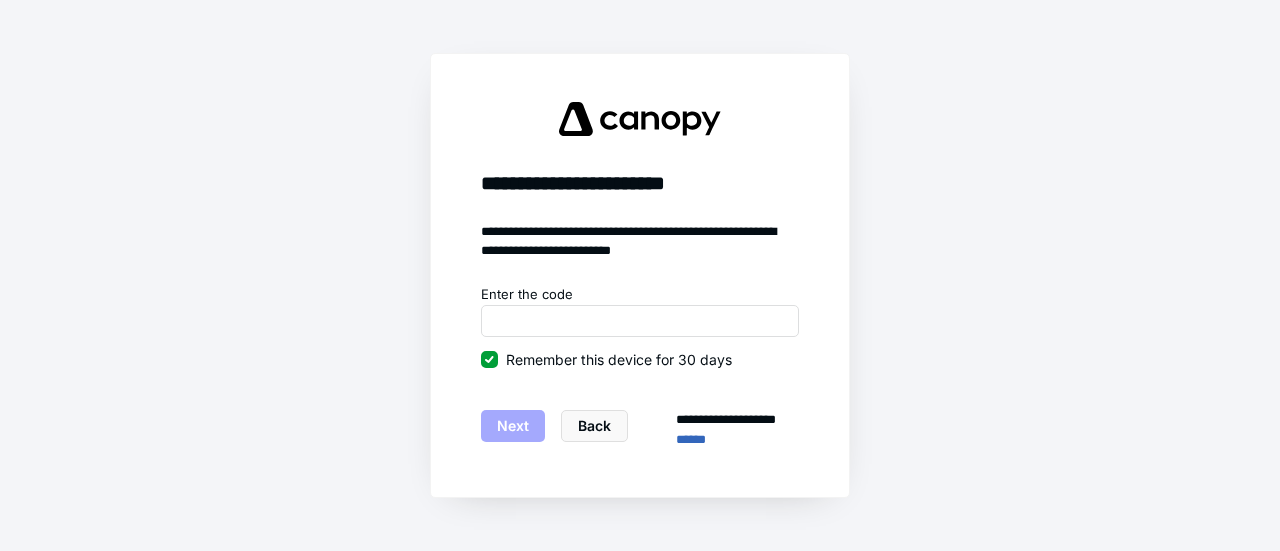 click on "Enter the code" at bounding box center (640, 295) 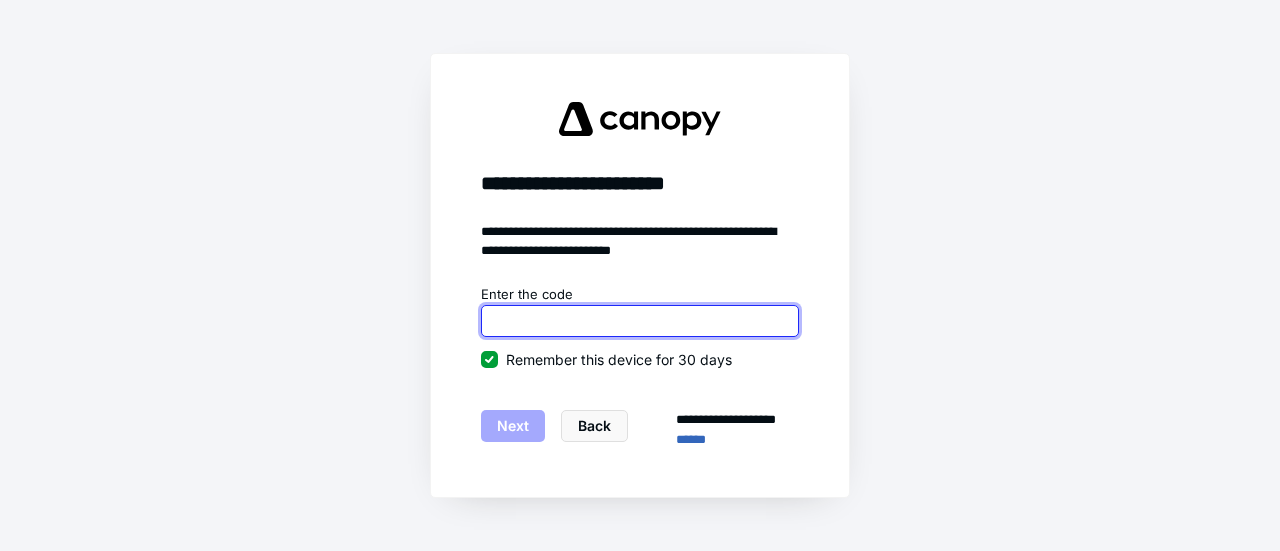 click at bounding box center [640, 321] 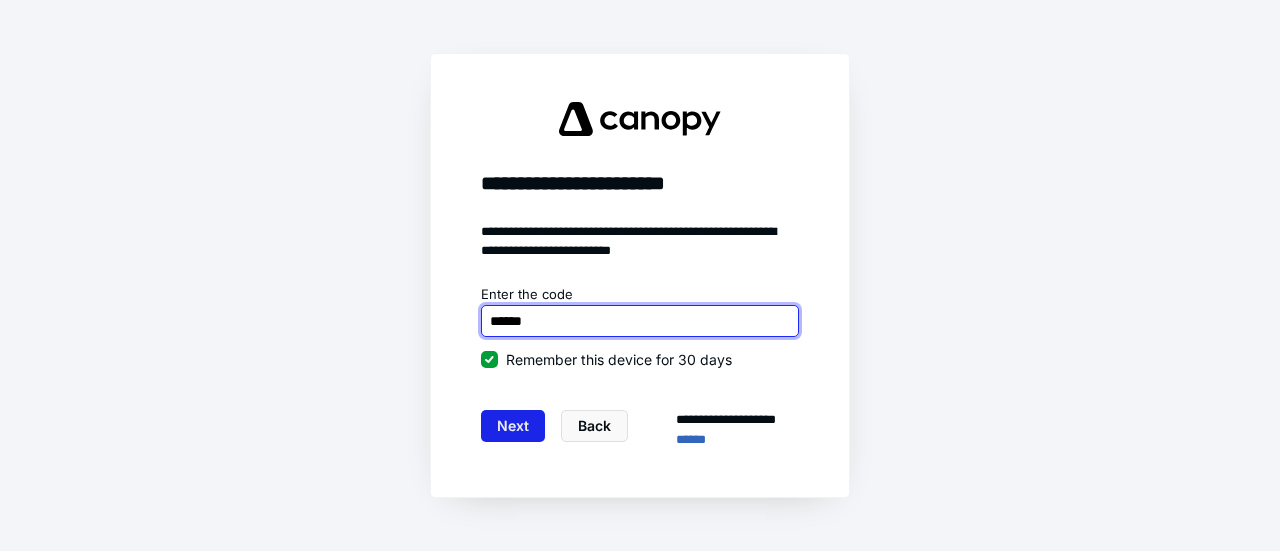 type on "******" 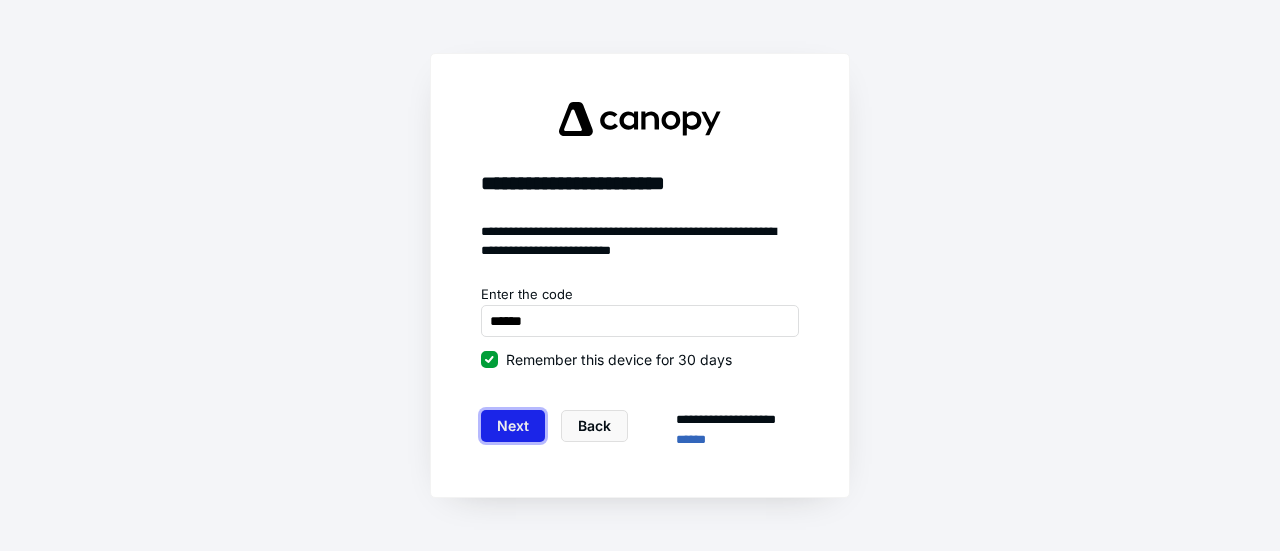 click on "Next" at bounding box center (513, 426) 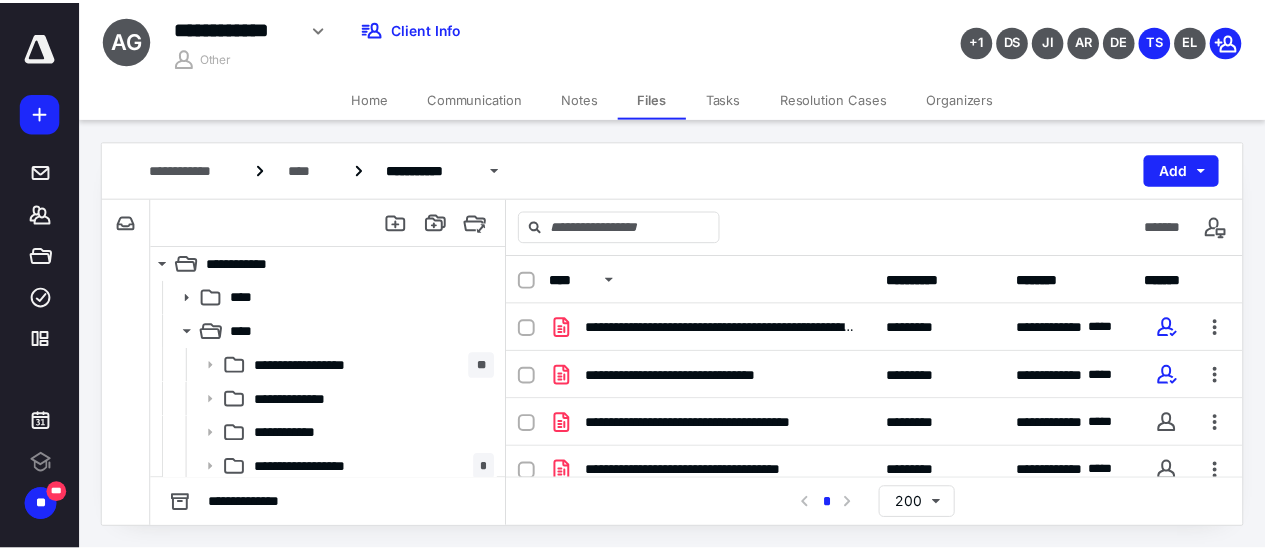 scroll, scrollTop: 0, scrollLeft: 0, axis: both 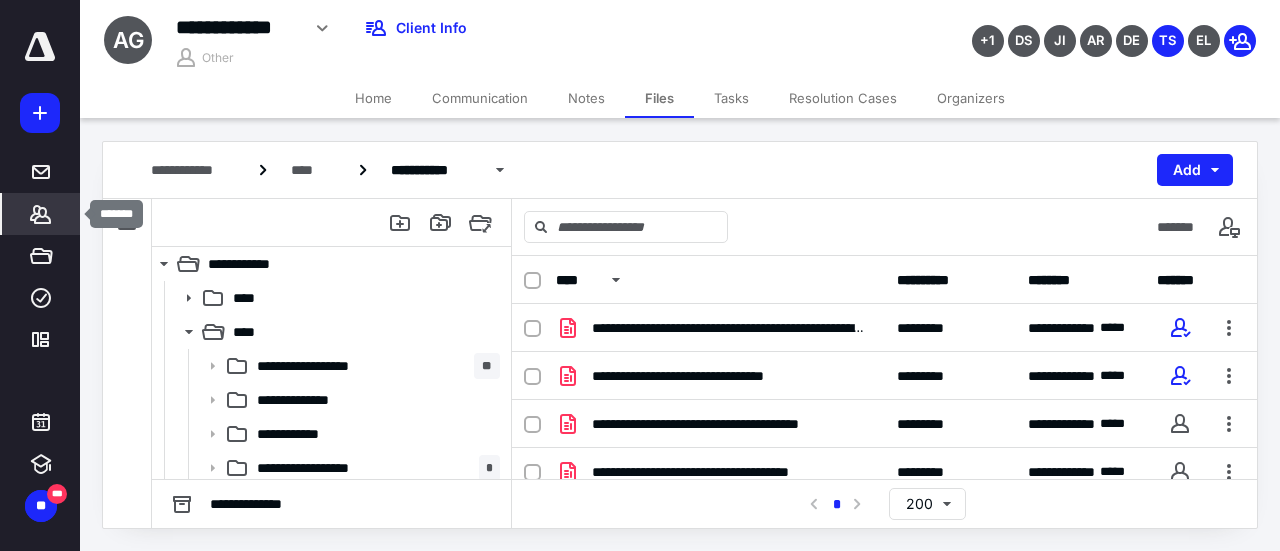 click 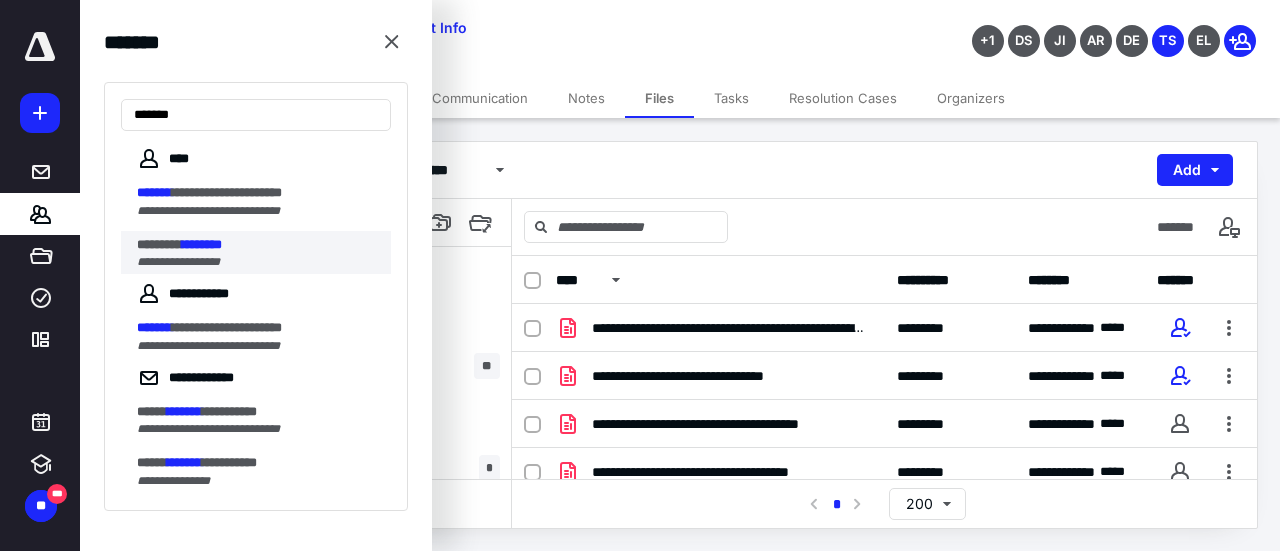 type on "*******" 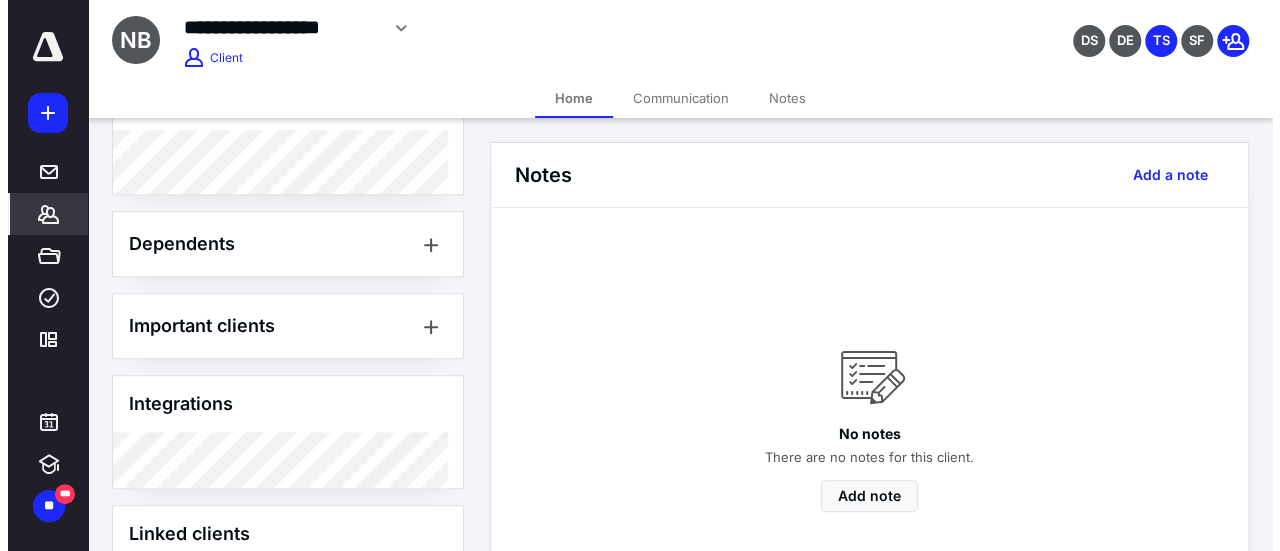 scroll, scrollTop: 958, scrollLeft: 0, axis: vertical 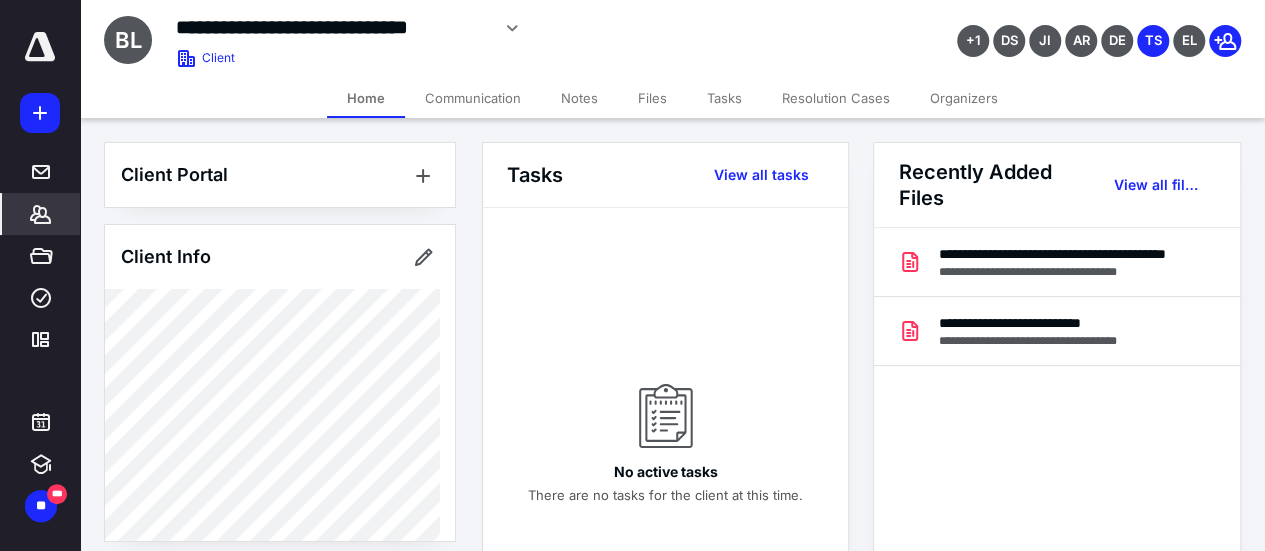 click on "Files" at bounding box center [652, 98] 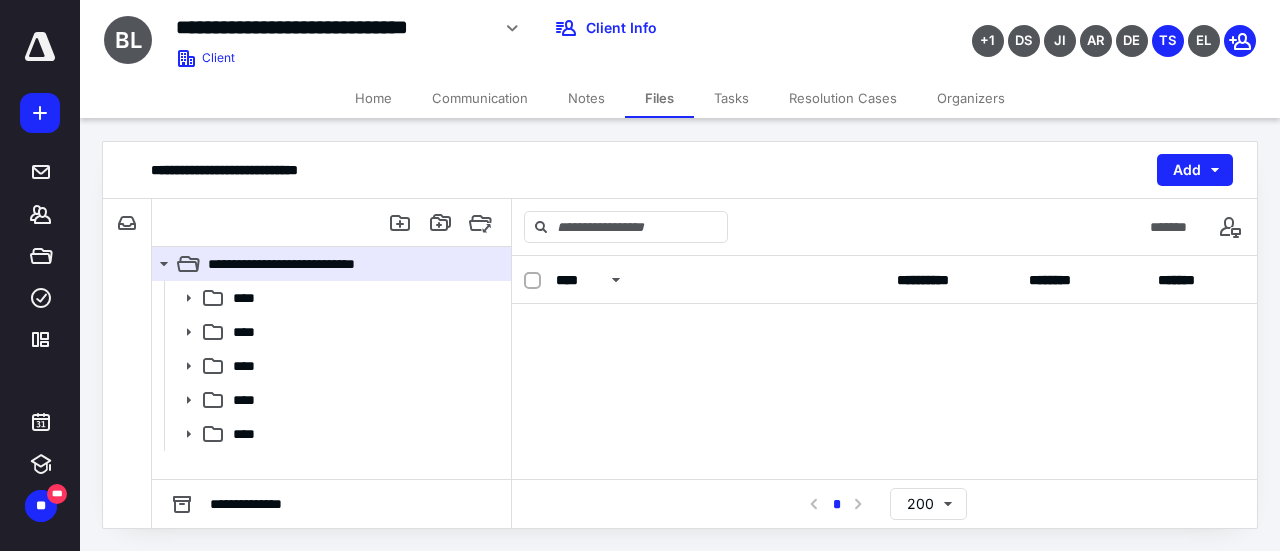 scroll, scrollTop: 200, scrollLeft: 0, axis: vertical 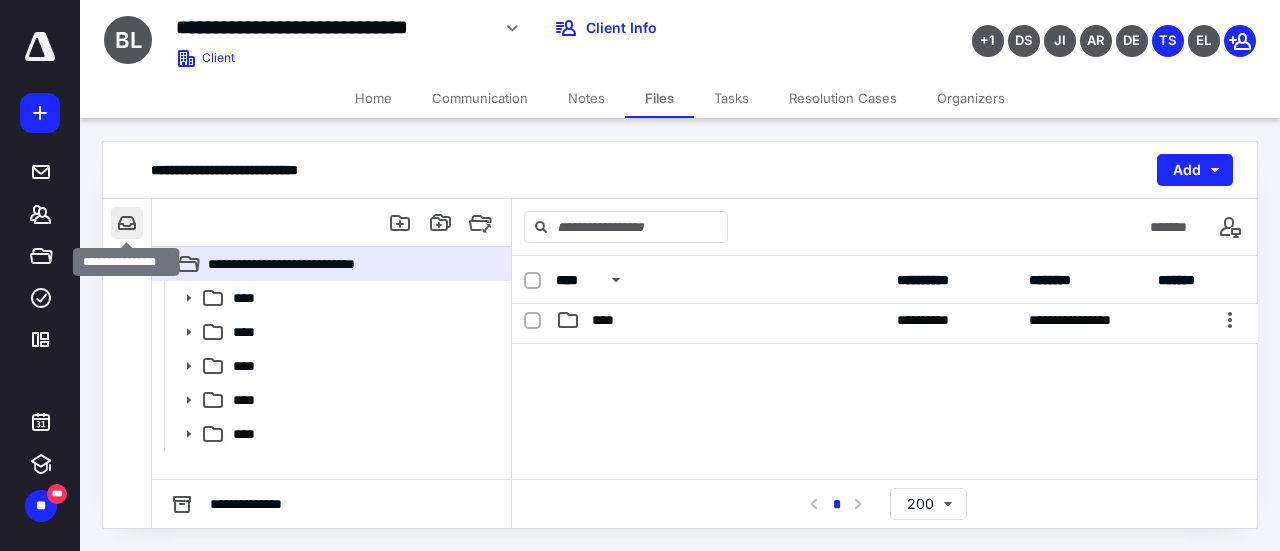 click at bounding box center (127, 223) 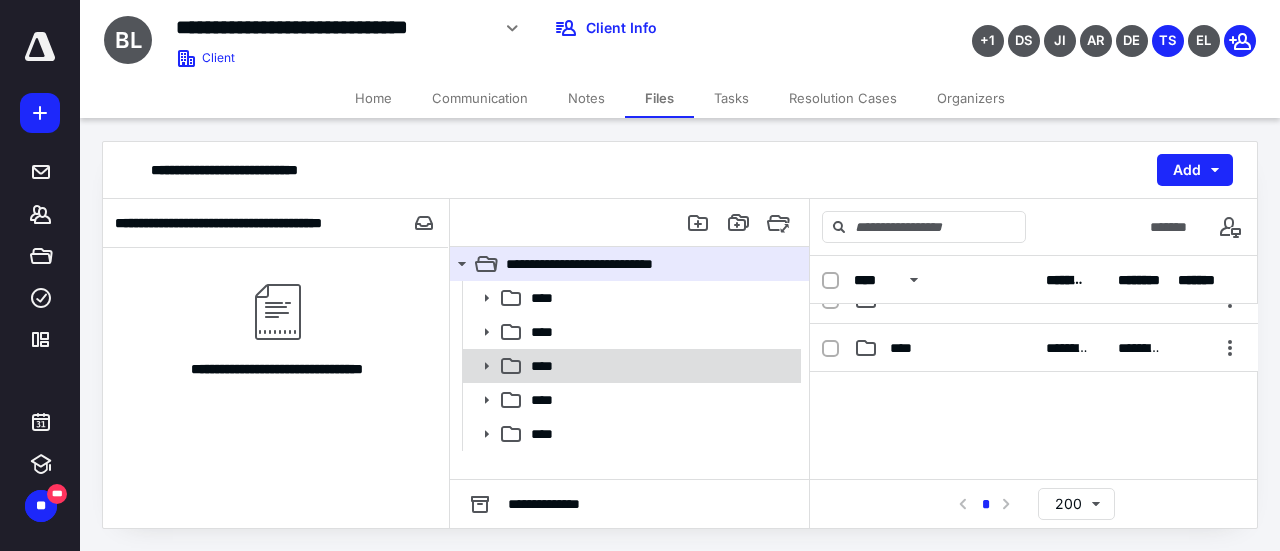 scroll, scrollTop: 200, scrollLeft: 0, axis: vertical 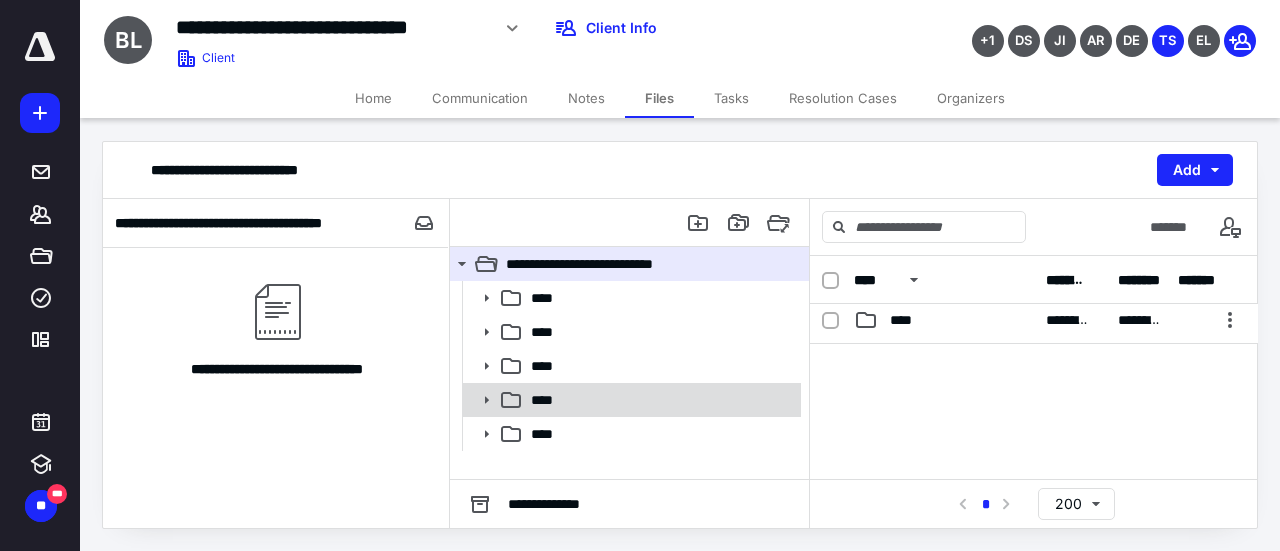 click on "****" at bounding box center (660, 400) 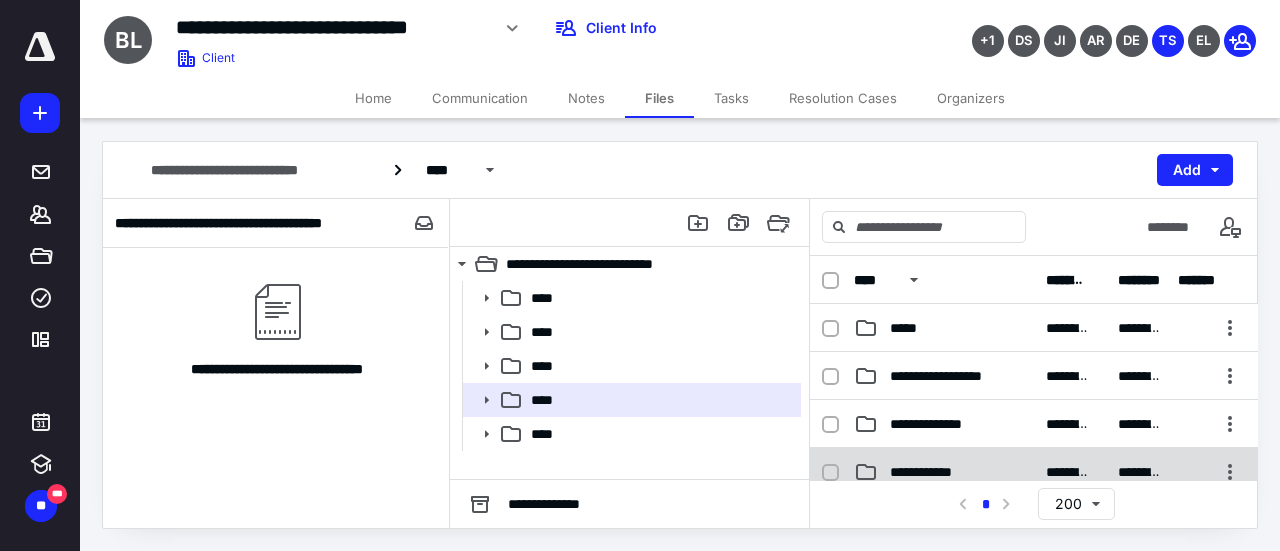 scroll, scrollTop: 0, scrollLeft: 0, axis: both 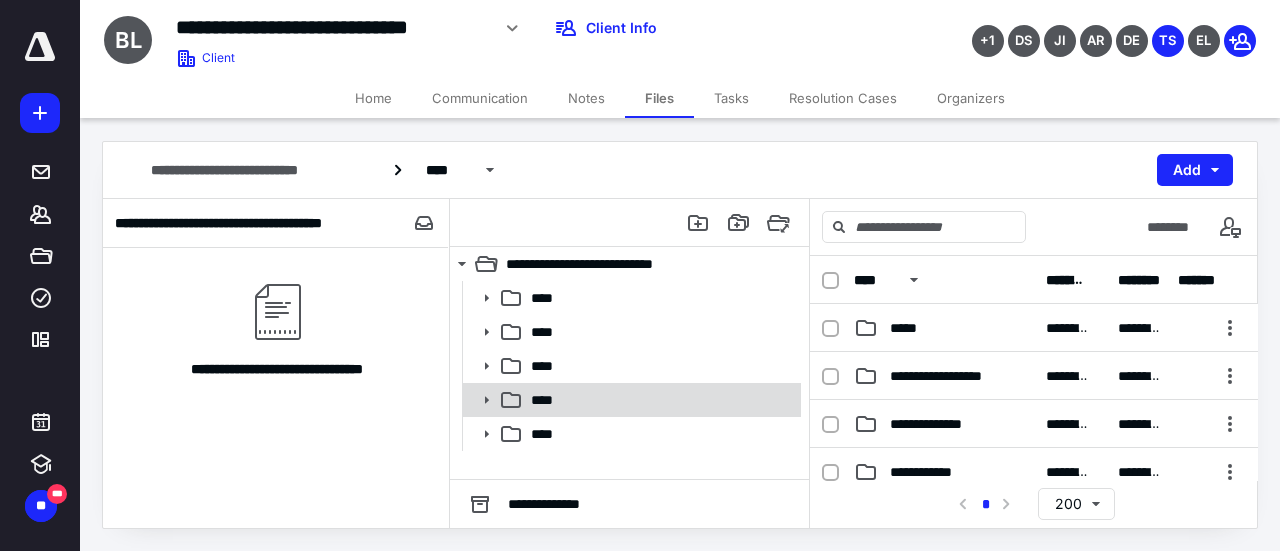 click 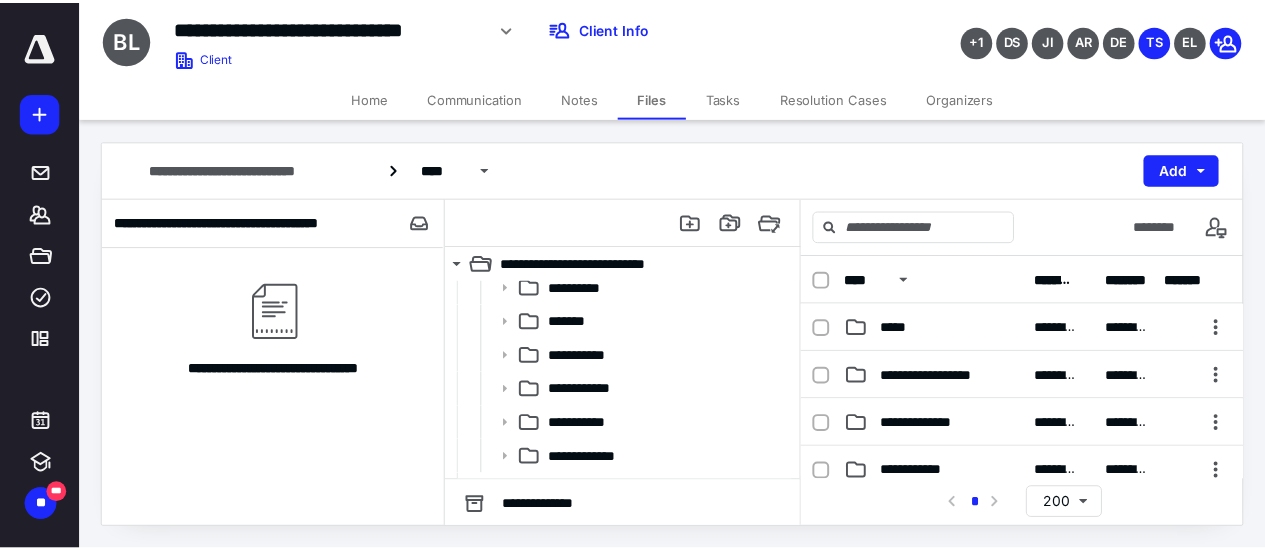scroll, scrollTop: 344, scrollLeft: 0, axis: vertical 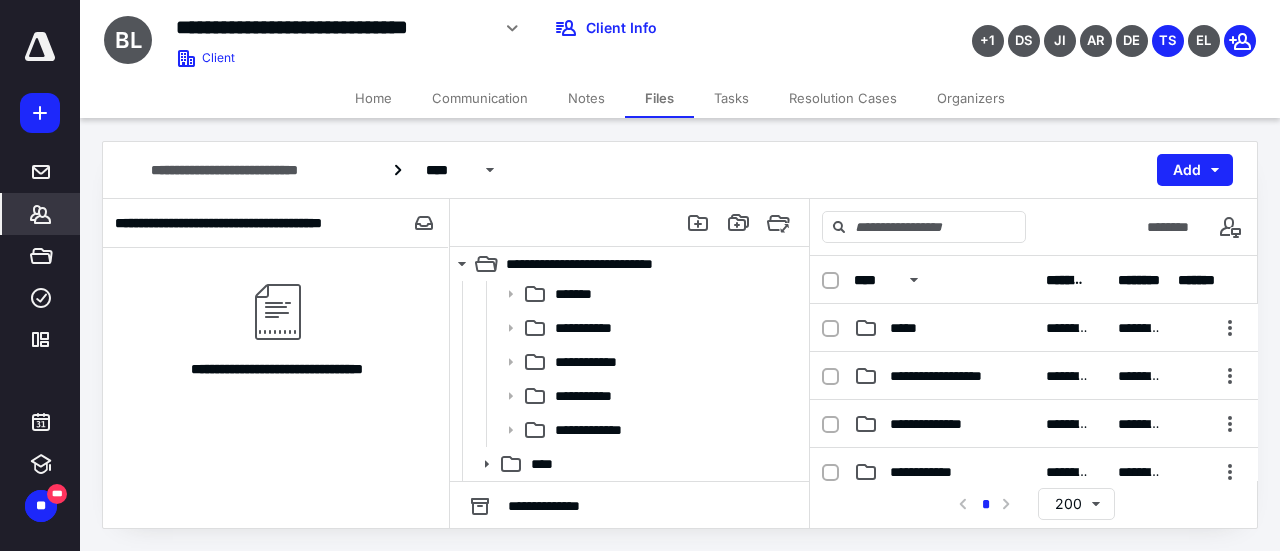 click on "*******" at bounding box center (41, 214) 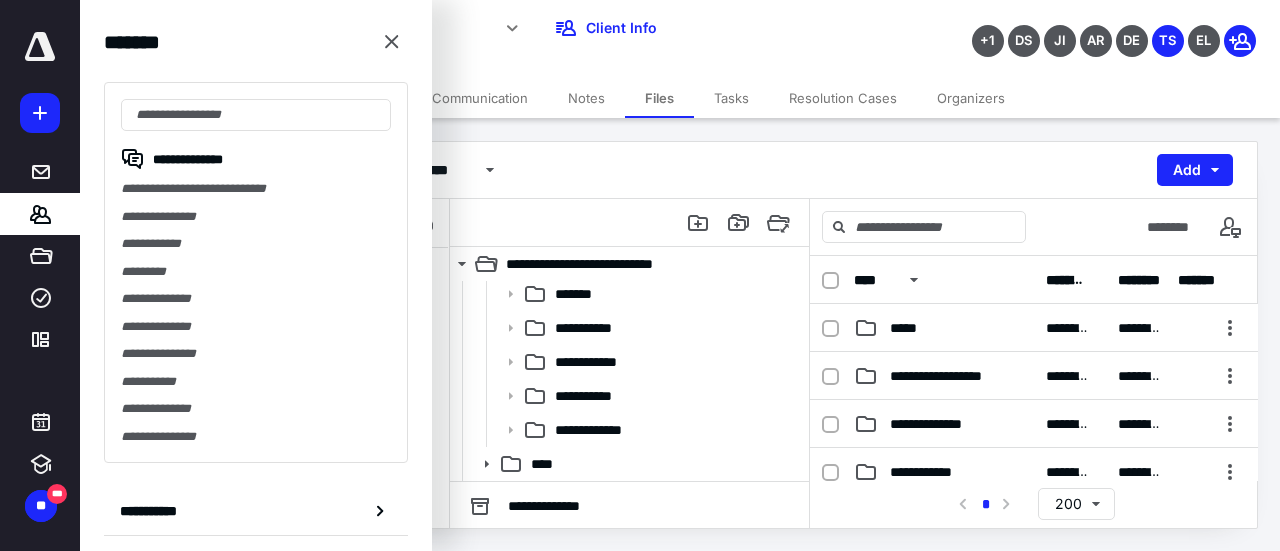 click on "Communication" at bounding box center [480, 98] 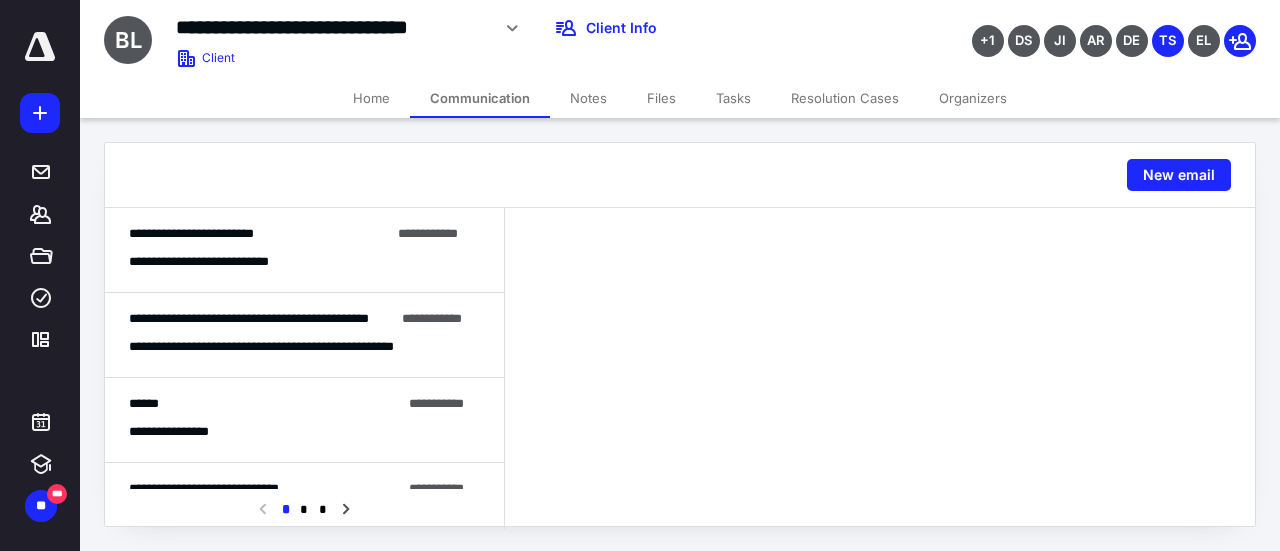 click on "Home" at bounding box center [371, 98] 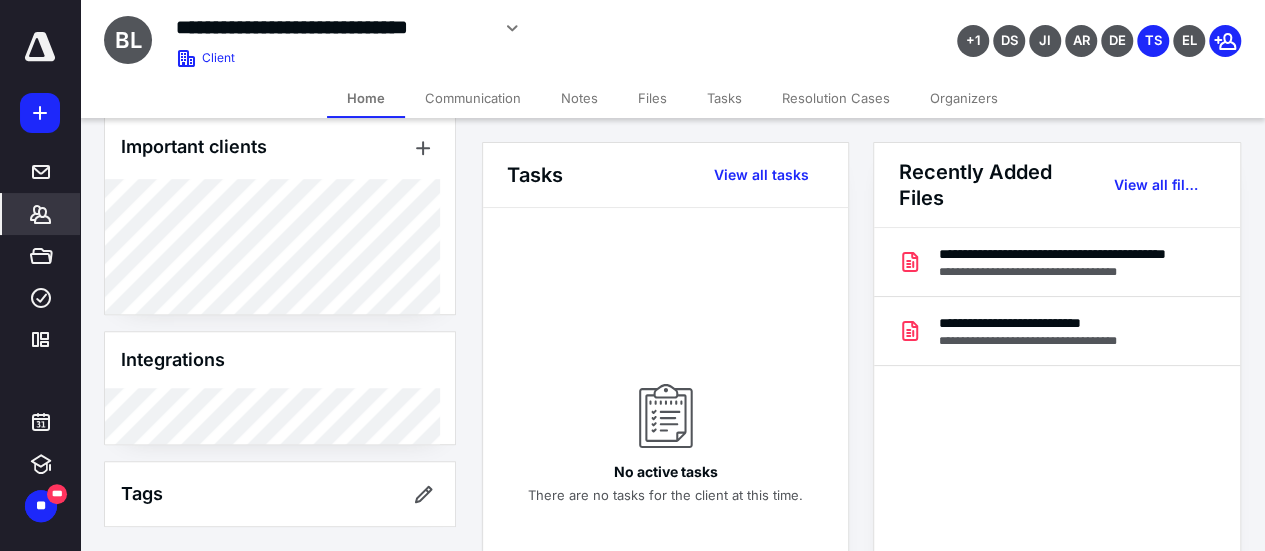 scroll, scrollTop: 806, scrollLeft: 0, axis: vertical 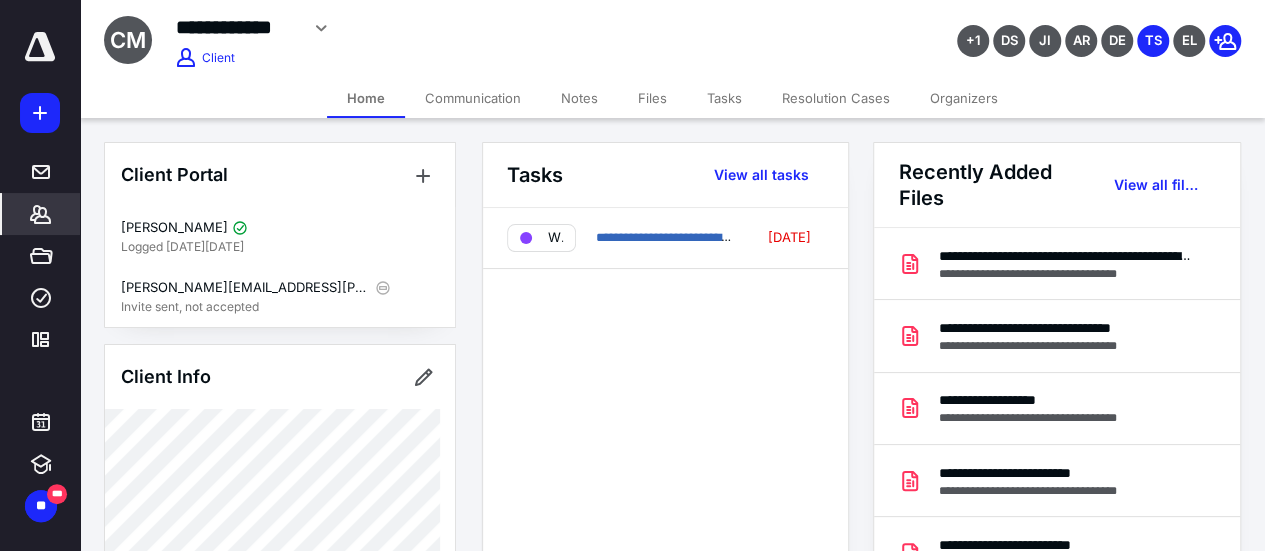 click on "Files" at bounding box center [652, 98] 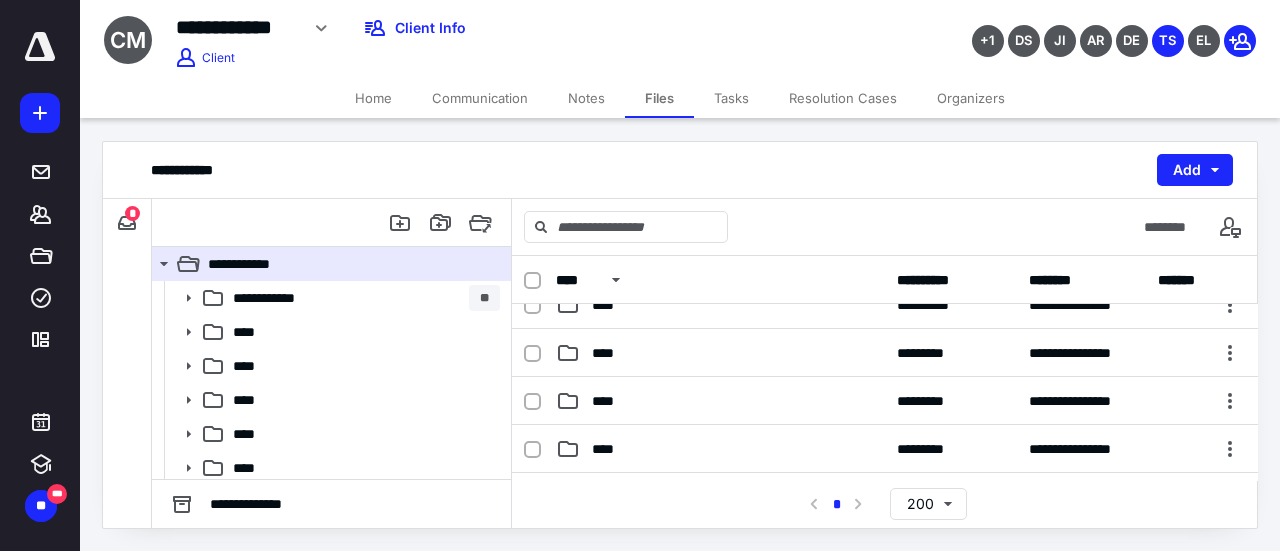 scroll, scrollTop: 400, scrollLeft: 0, axis: vertical 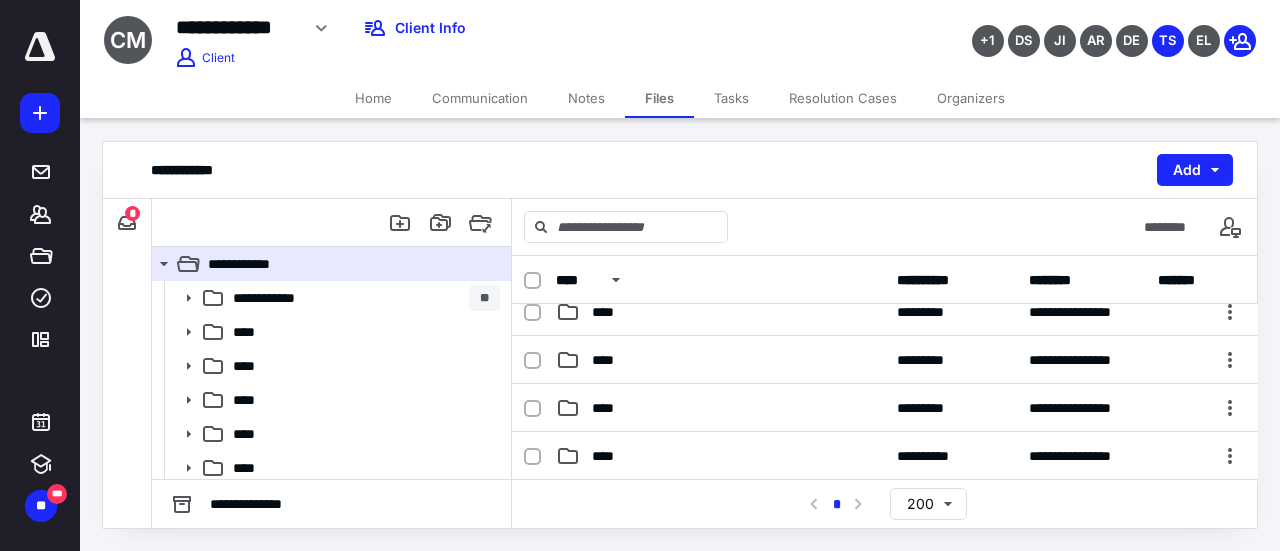 click on "****" at bounding box center (720, 408) 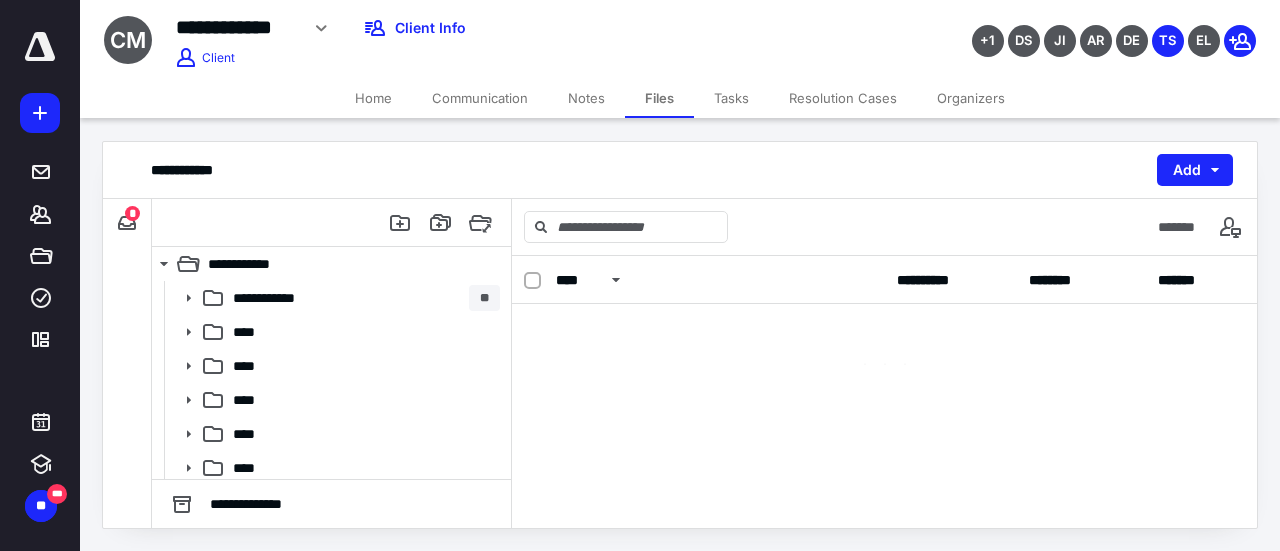 scroll, scrollTop: 0, scrollLeft: 0, axis: both 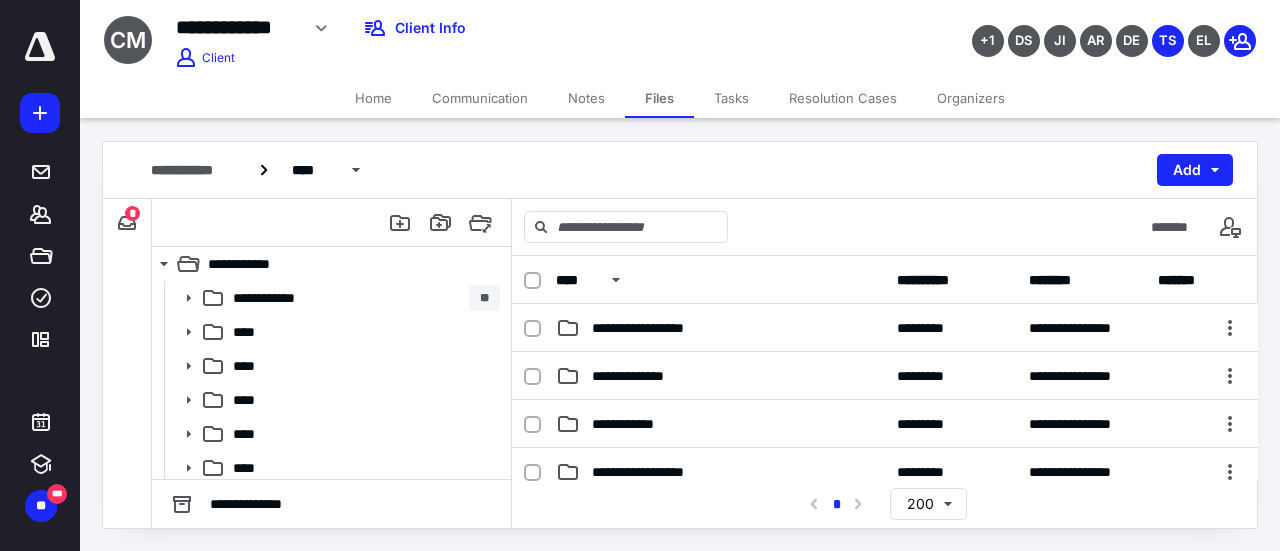 click on "*" at bounding box center (132, 213) 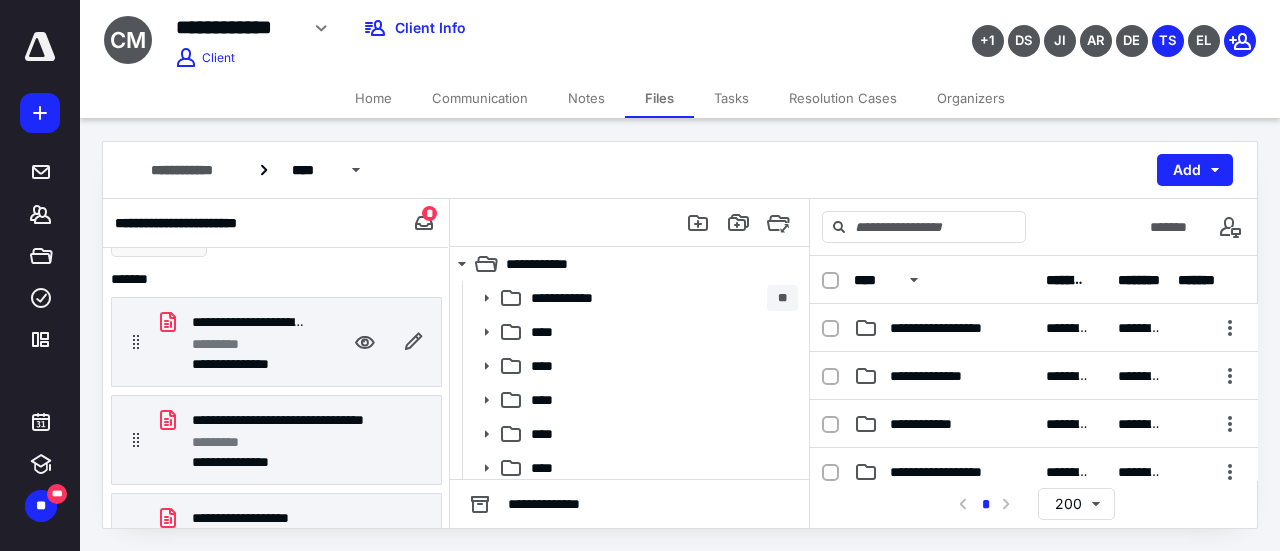 scroll, scrollTop: 0, scrollLeft: 0, axis: both 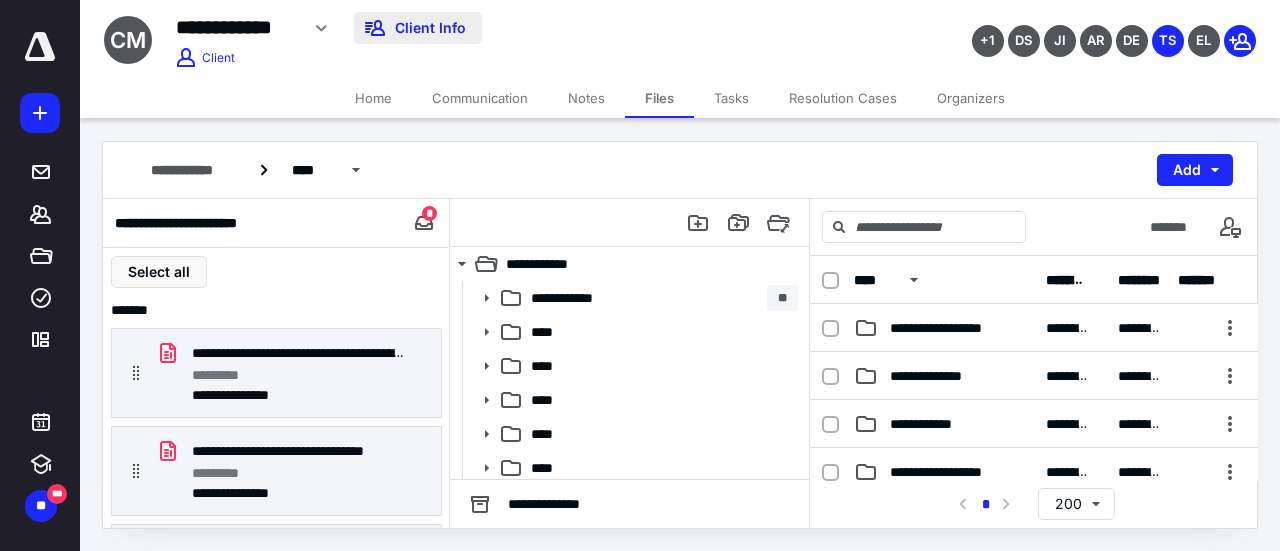 click on "Client Info" at bounding box center [418, 28] 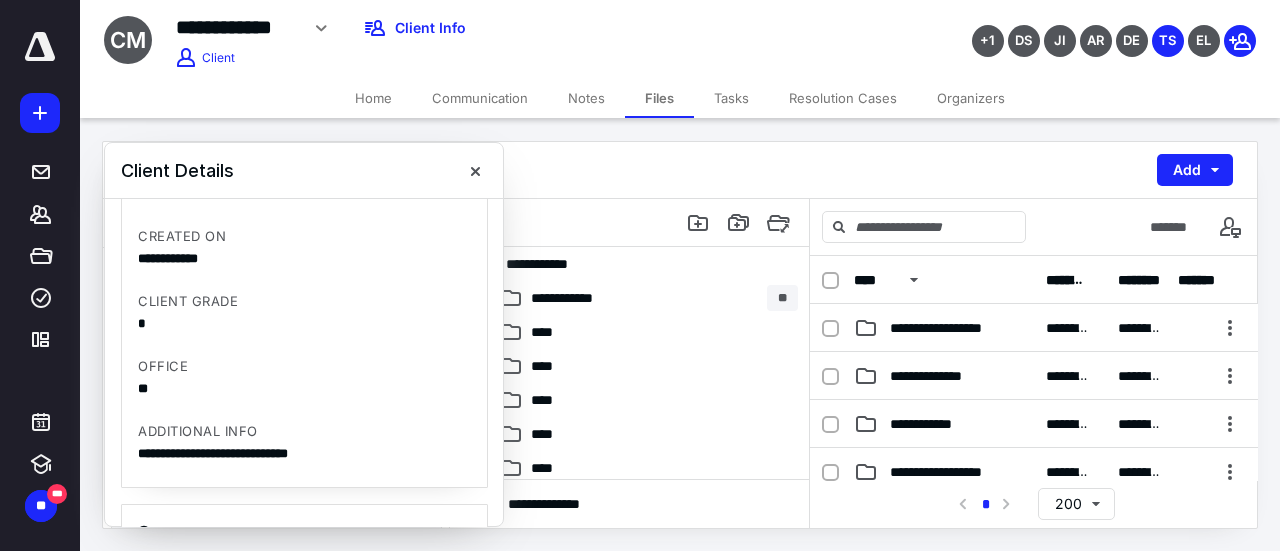 scroll, scrollTop: 1000, scrollLeft: 0, axis: vertical 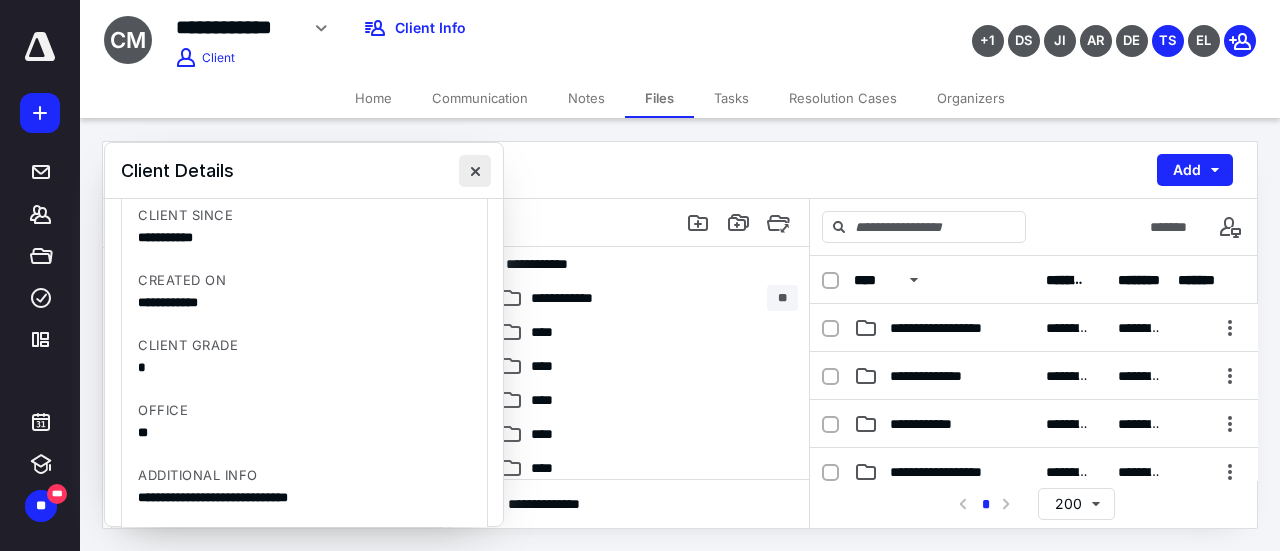click at bounding box center [475, 171] 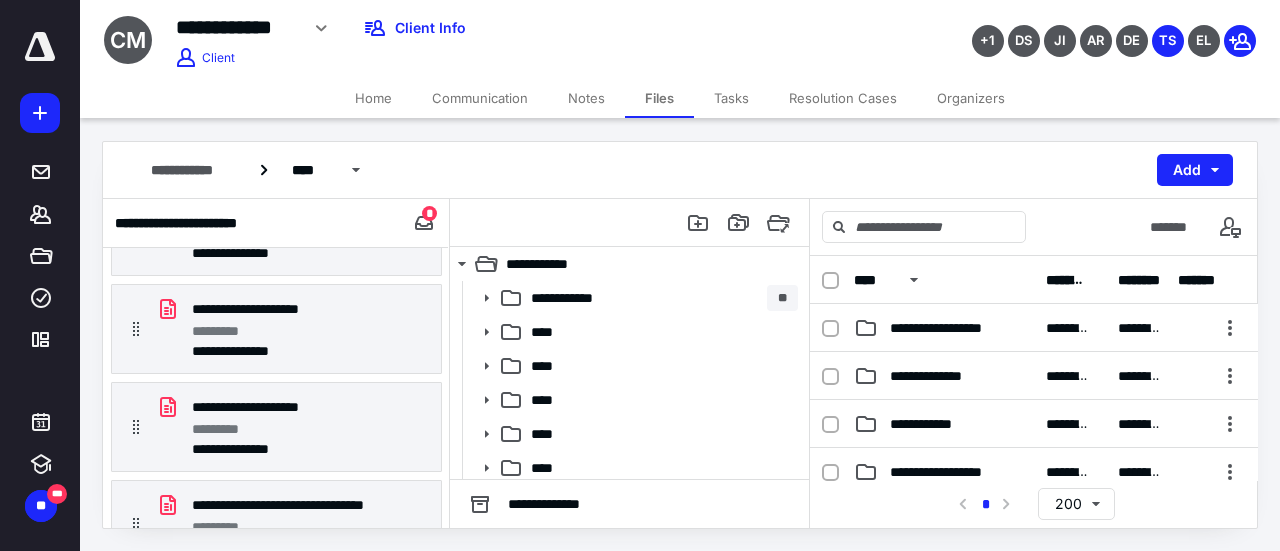 scroll, scrollTop: 568, scrollLeft: 0, axis: vertical 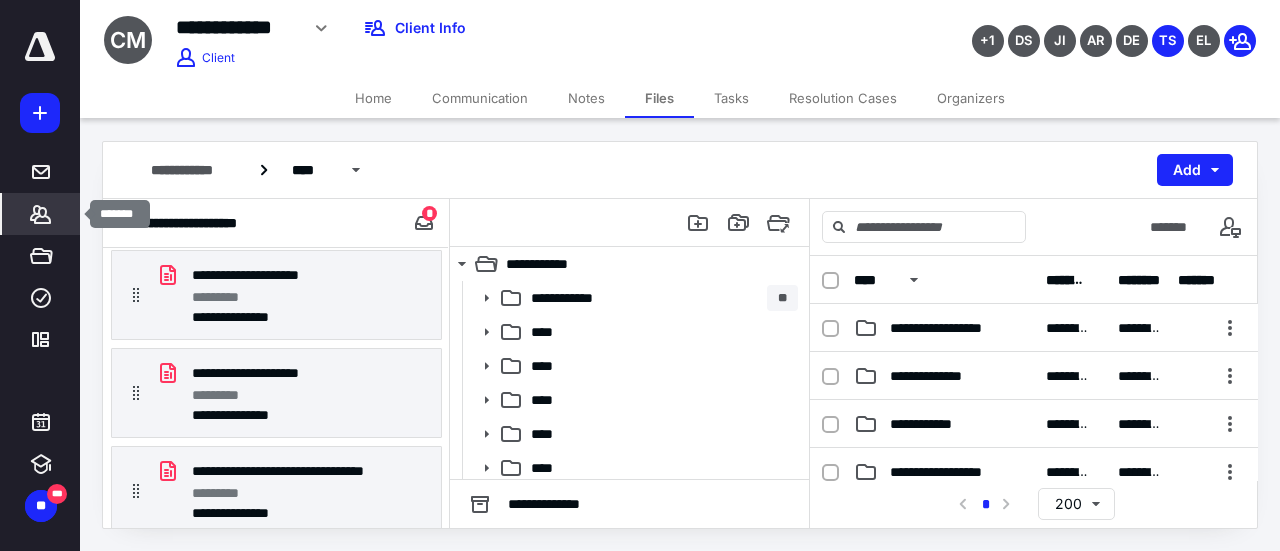 click 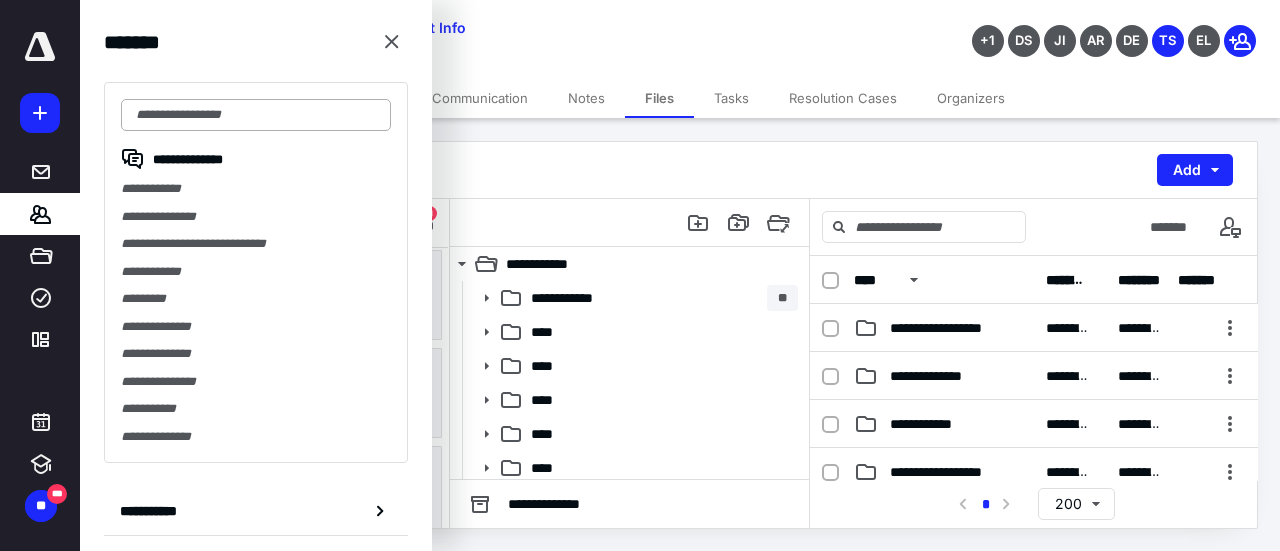 click at bounding box center (256, 115) 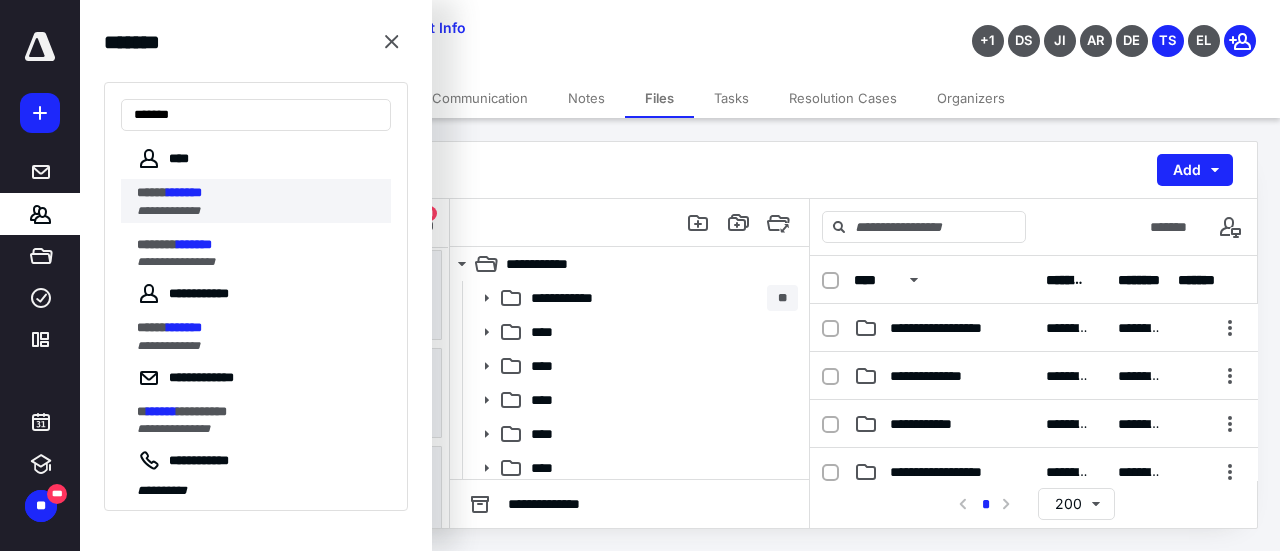 type on "*******" 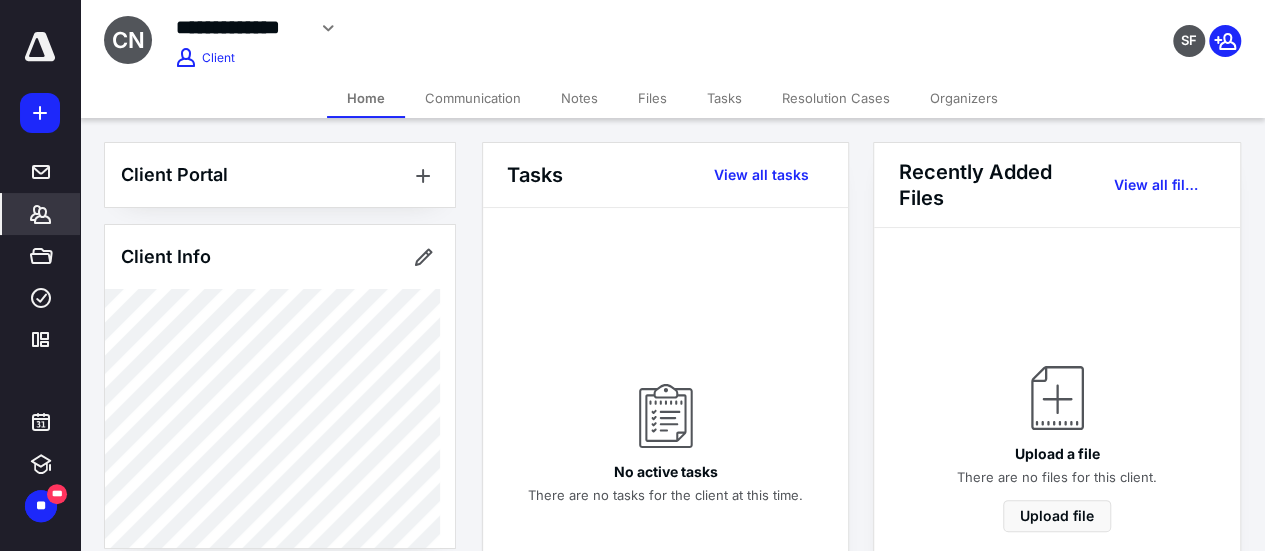 click on "Files" at bounding box center [652, 98] 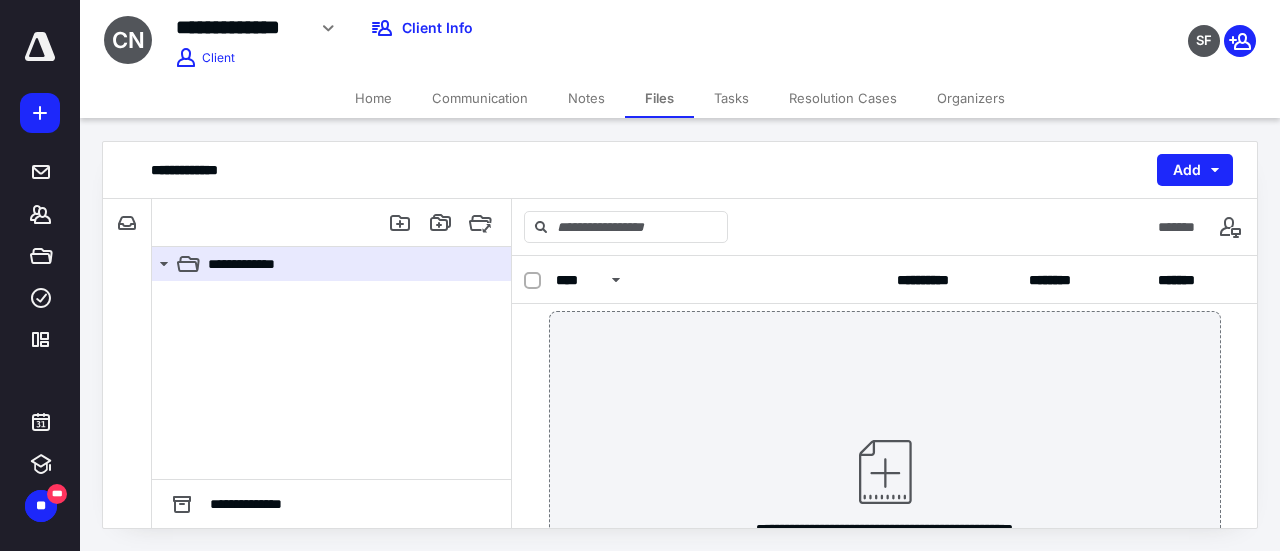 scroll, scrollTop: 24, scrollLeft: 0, axis: vertical 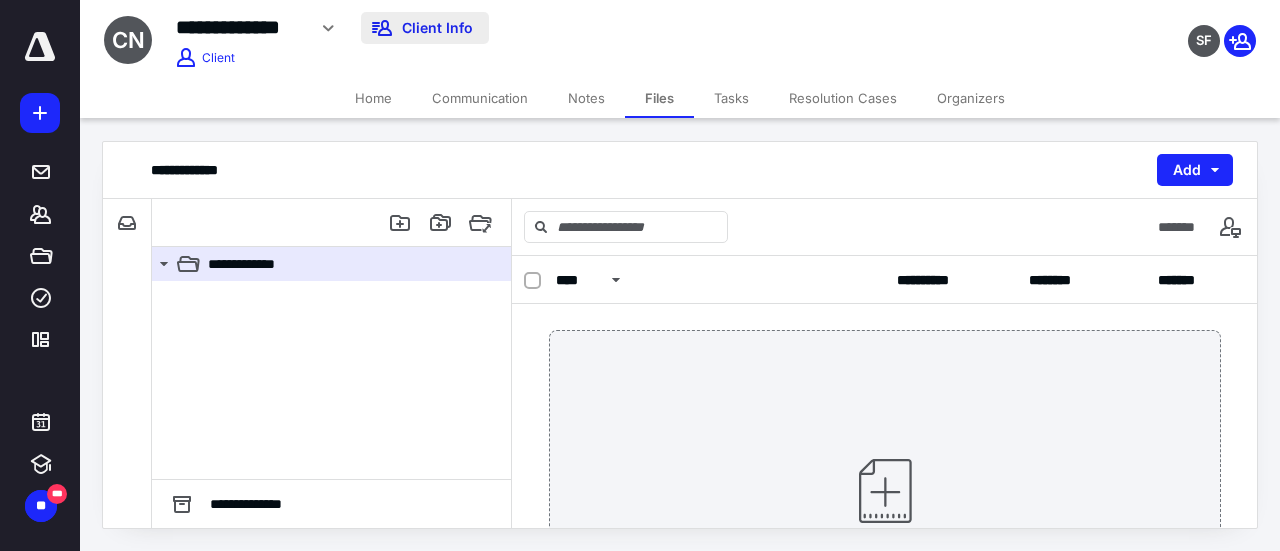 click on "Client Info" at bounding box center [425, 28] 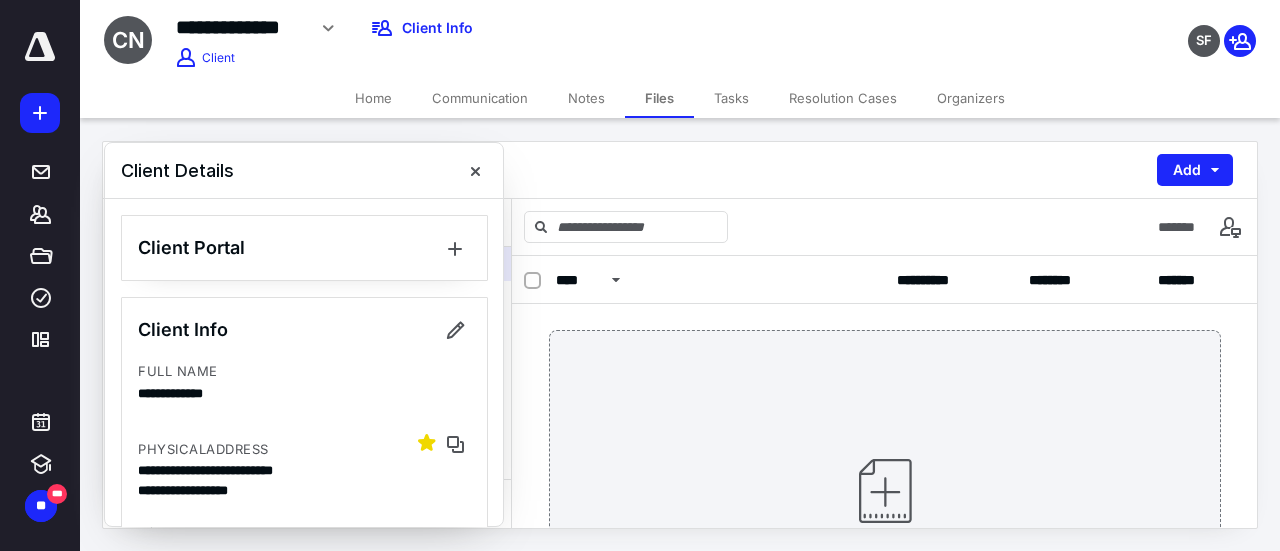 scroll, scrollTop: 0, scrollLeft: 0, axis: both 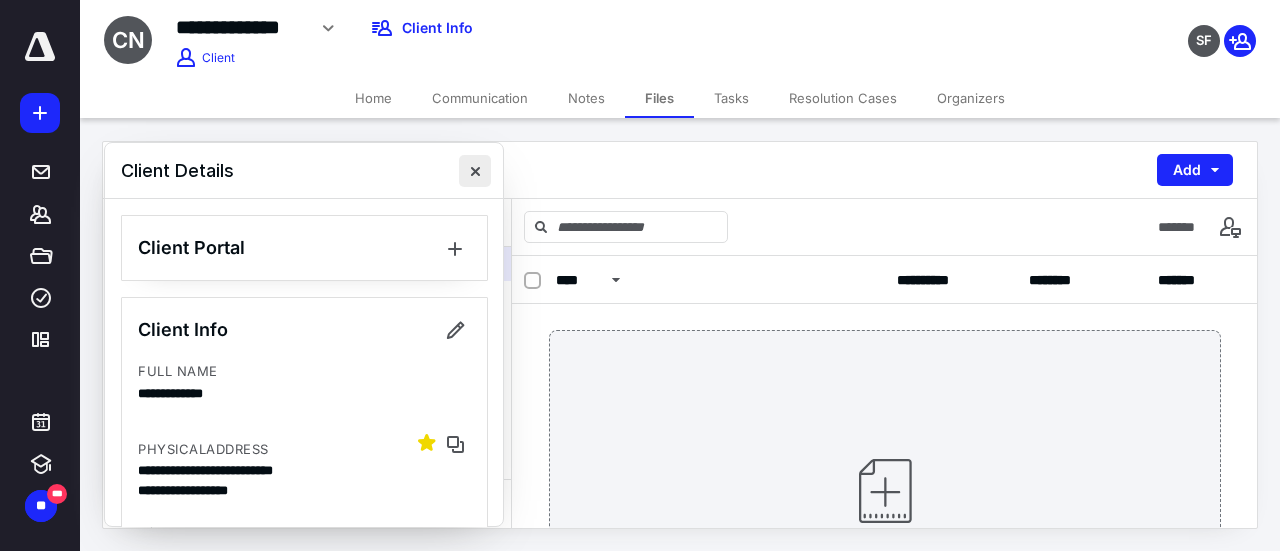 click at bounding box center [475, 171] 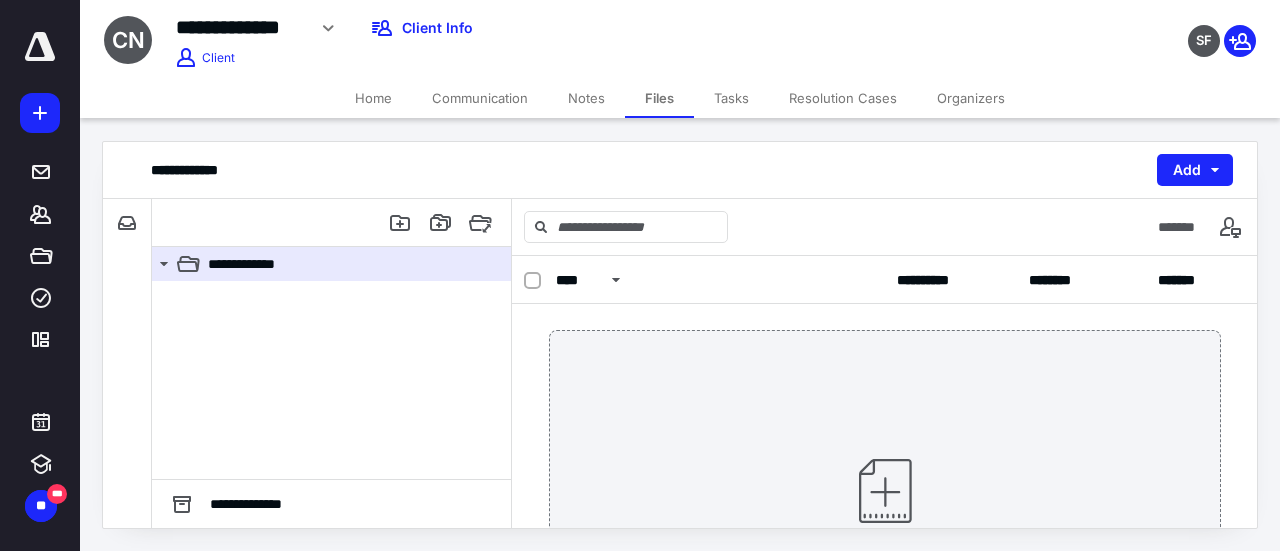 scroll, scrollTop: 124, scrollLeft: 0, axis: vertical 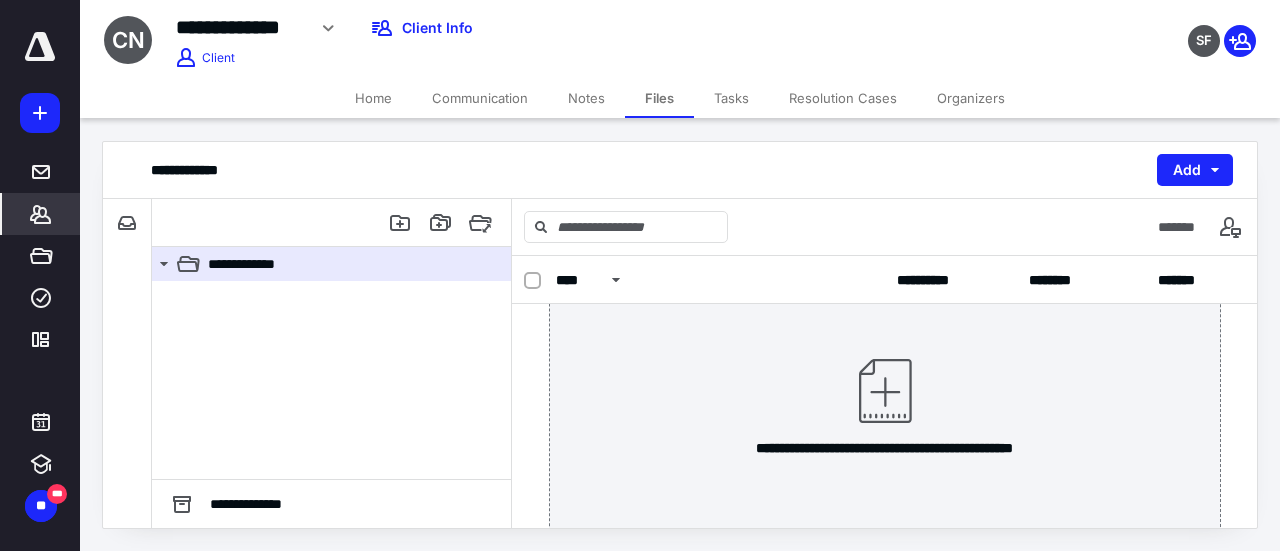 click 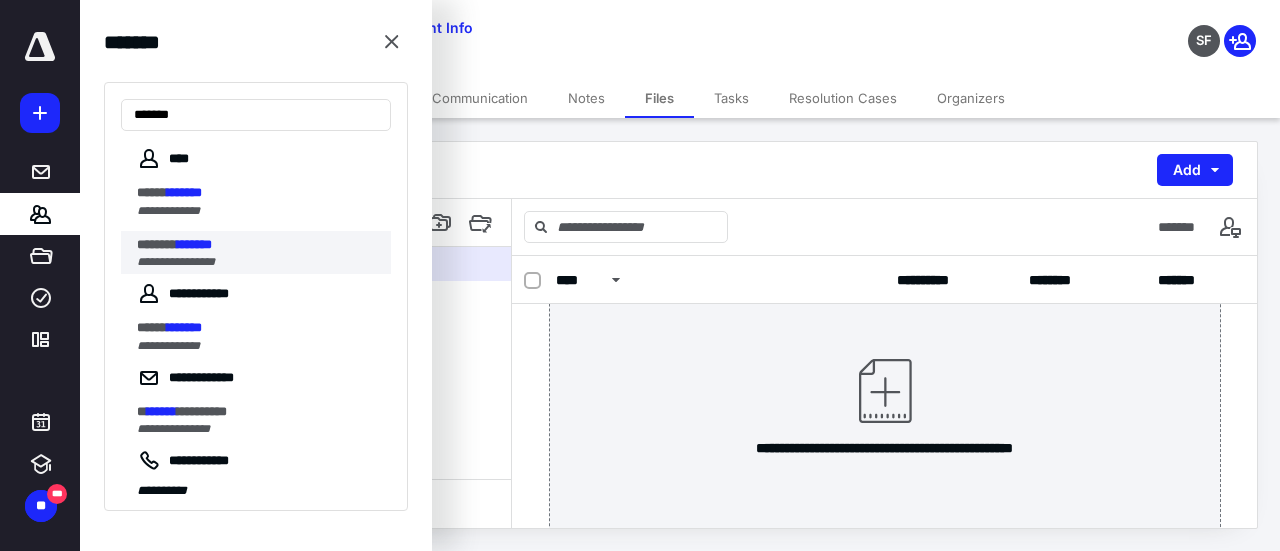 type on "*******" 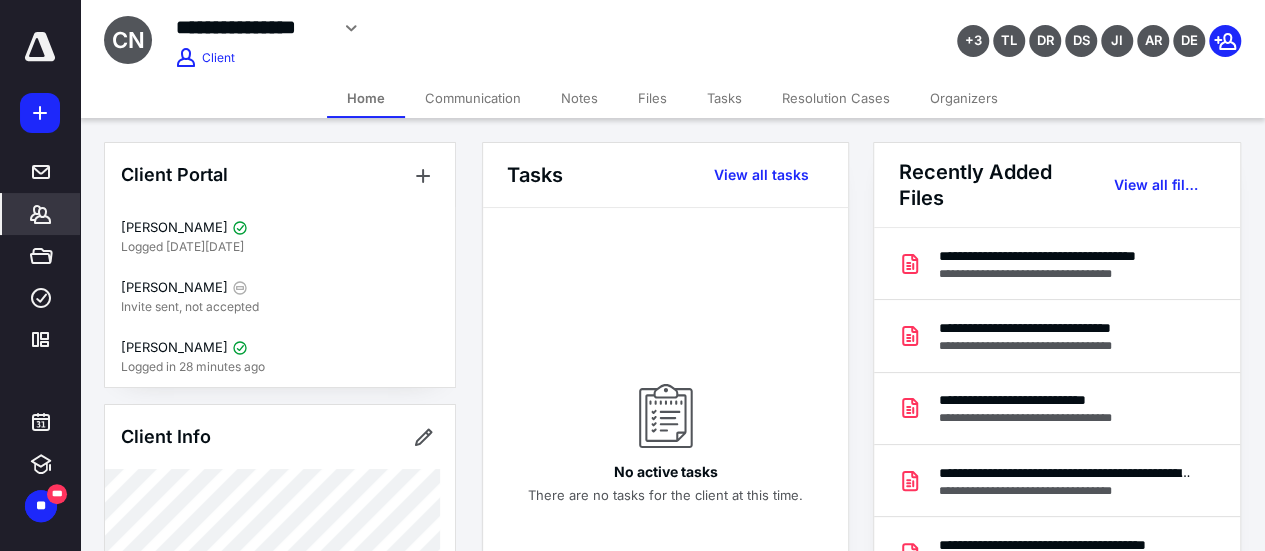 click on "Files" at bounding box center [652, 98] 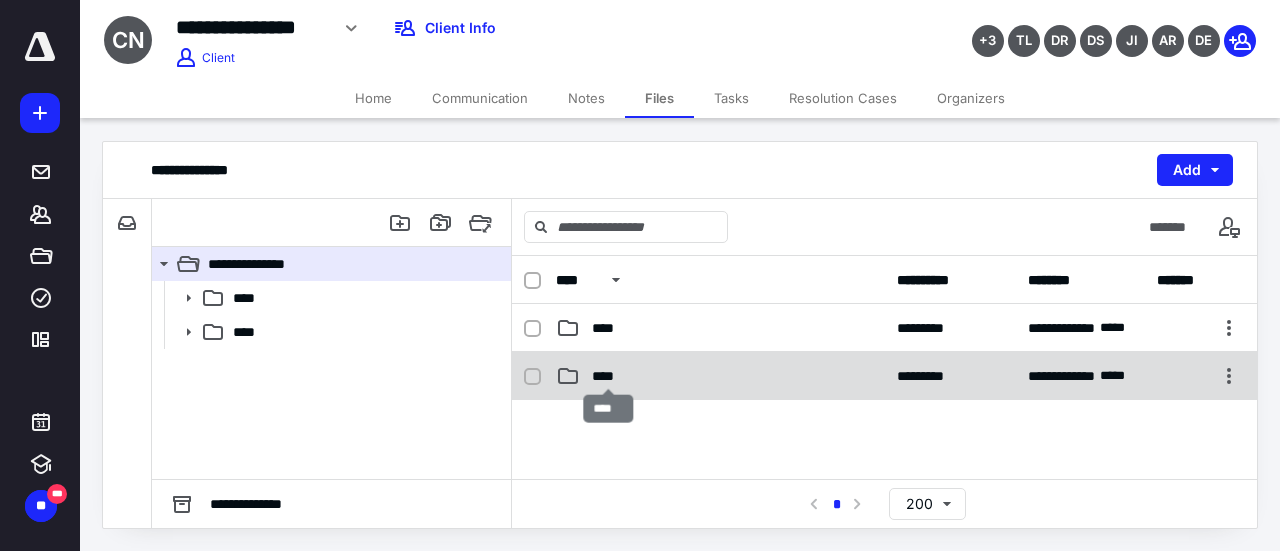 drag, startPoint x: 623, startPoint y: 266, endPoint x: 604, endPoint y: 374, distance: 109.65856 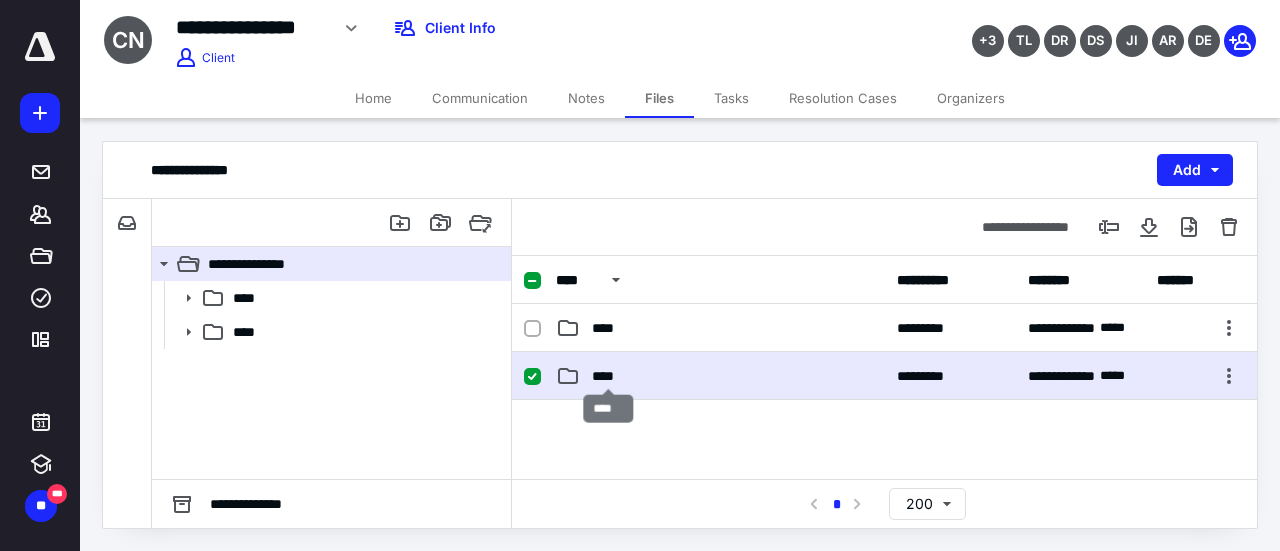 click on "****" at bounding box center [609, 376] 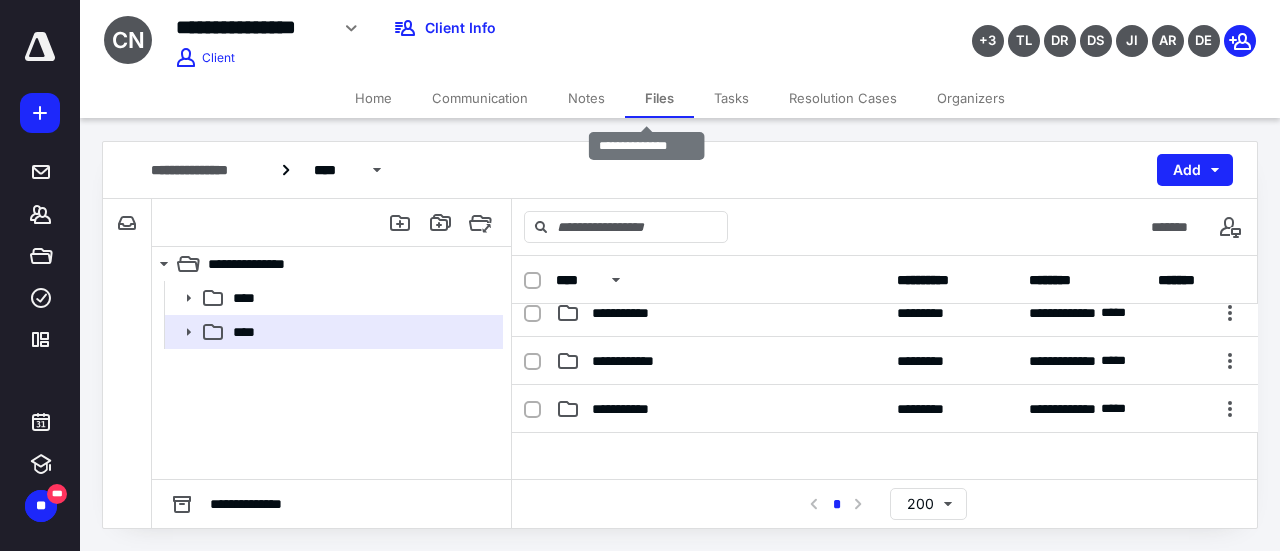 scroll, scrollTop: 200, scrollLeft: 0, axis: vertical 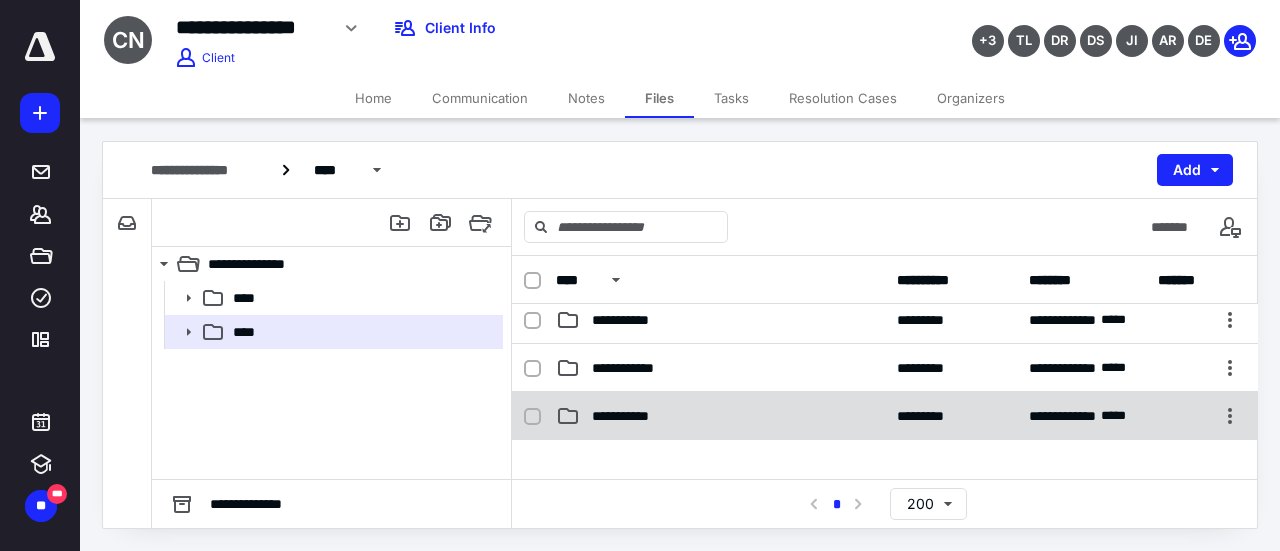 click on "**********" at bounding box center (631, 416) 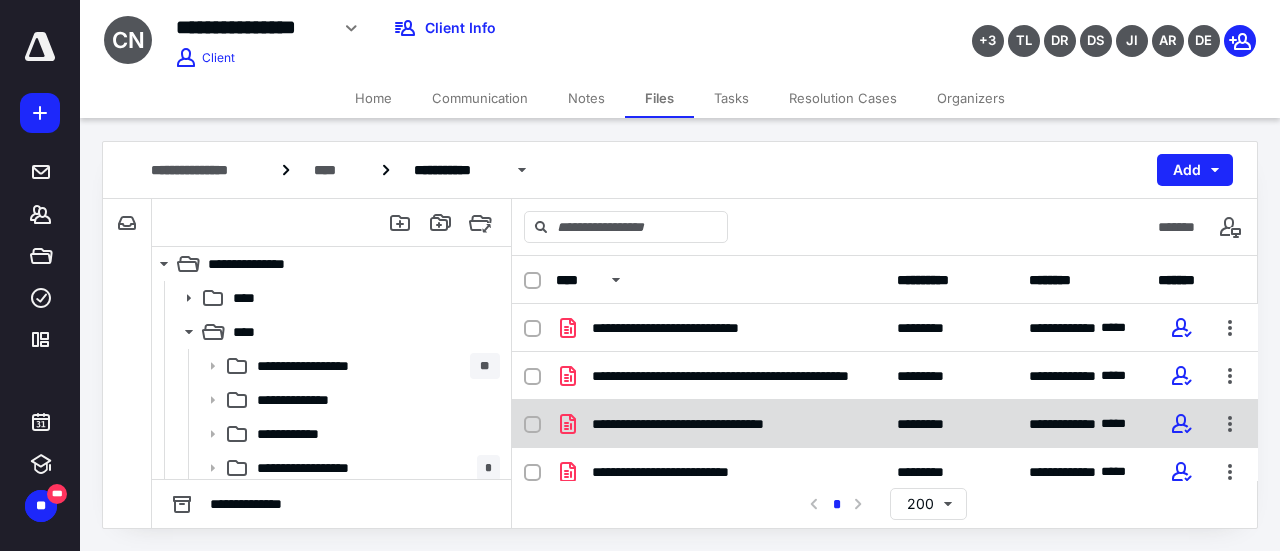 scroll, scrollTop: 100, scrollLeft: 0, axis: vertical 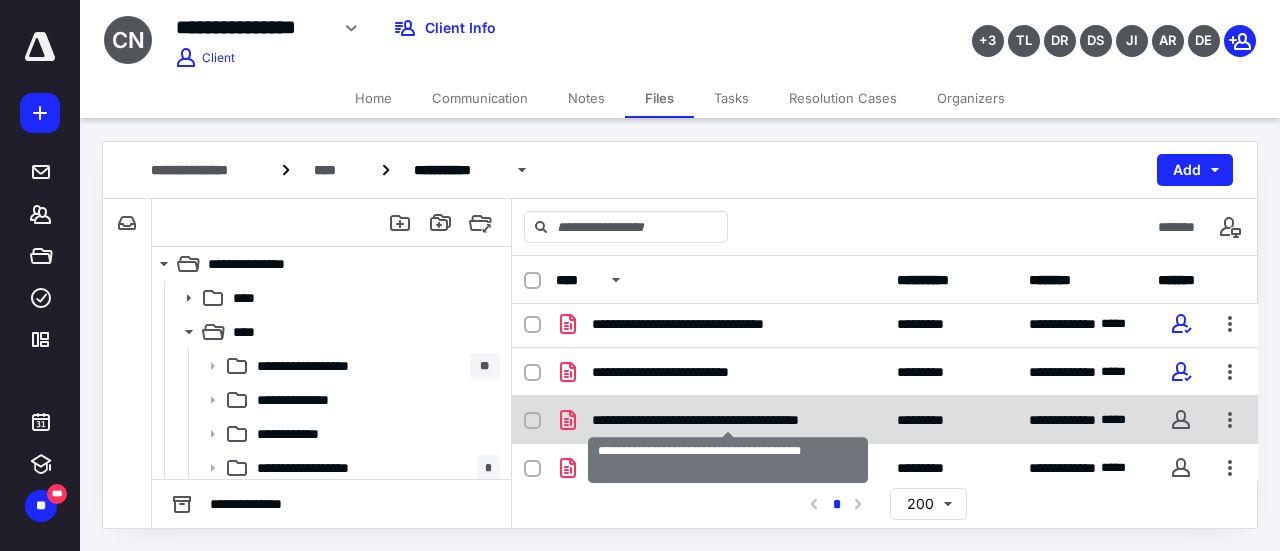 click on "**********" at bounding box center [728, 420] 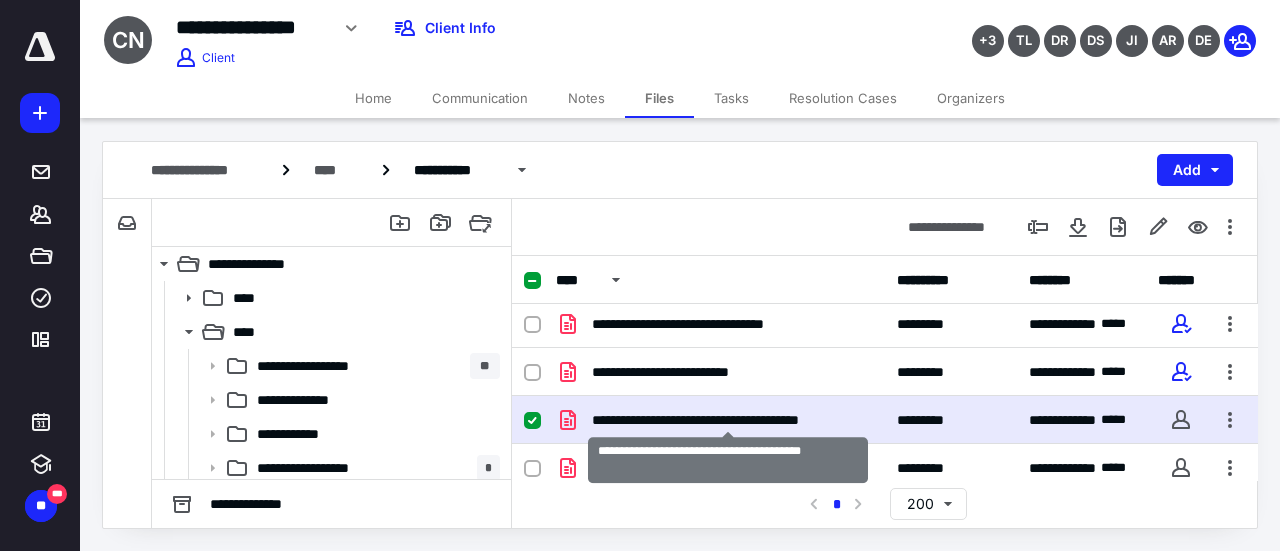 click on "**********" at bounding box center (728, 420) 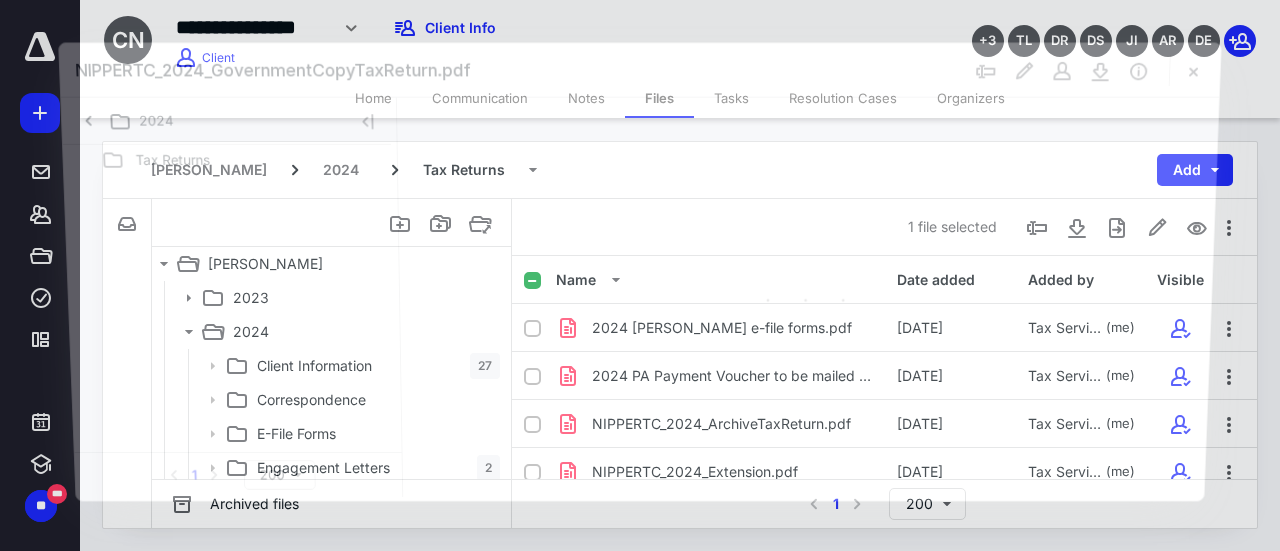 scroll, scrollTop: 100, scrollLeft: 0, axis: vertical 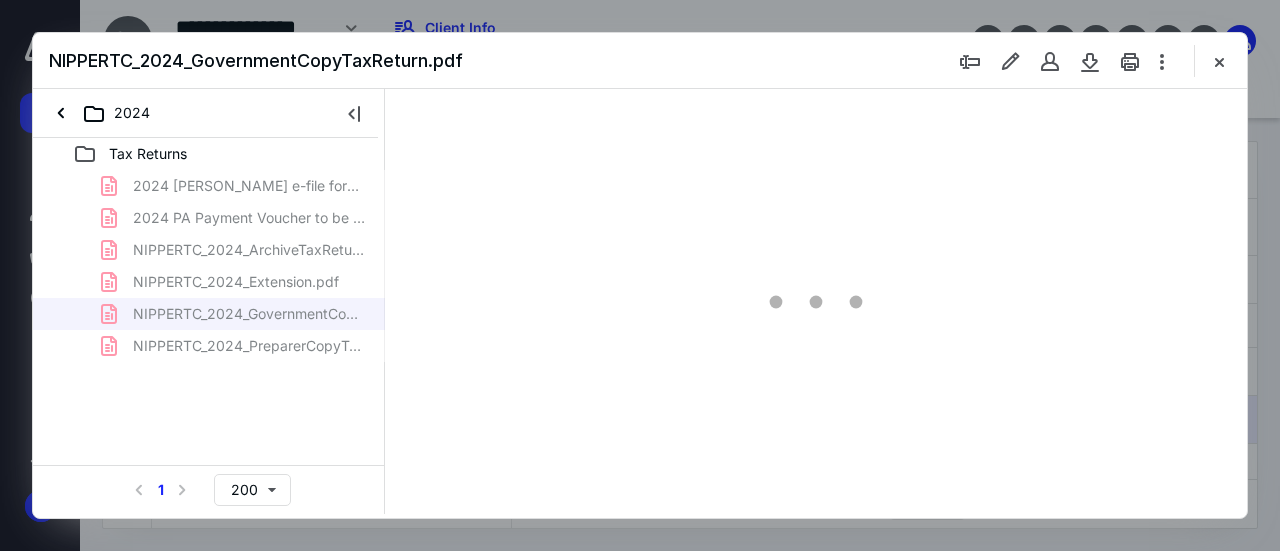 type on "130" 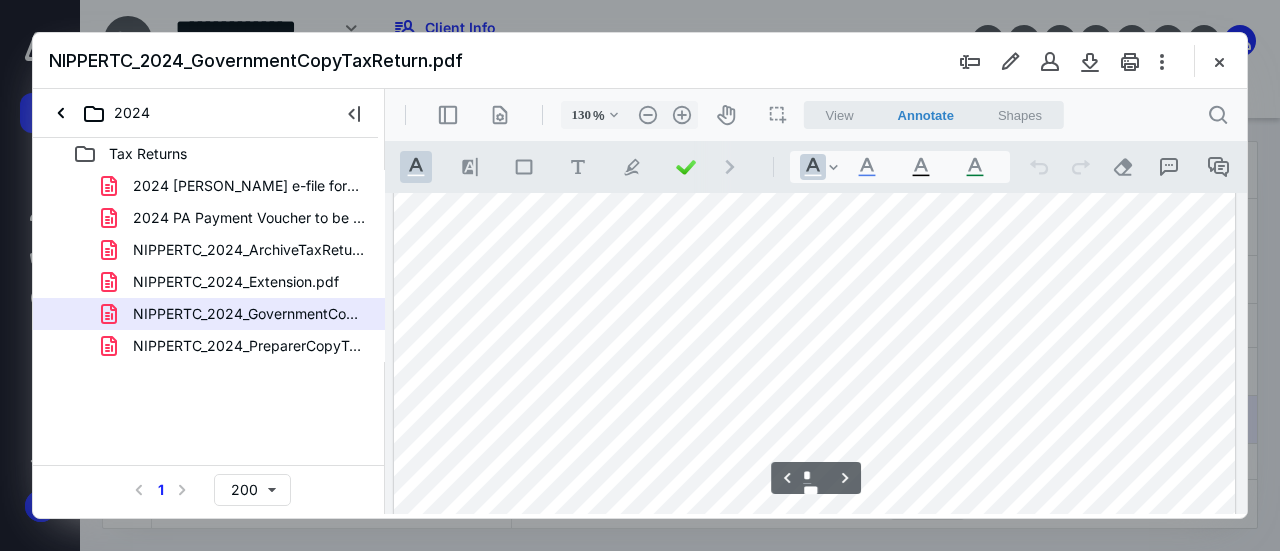scroll, scrollTop: 1300, scrollLeft: 0, axis: vertical 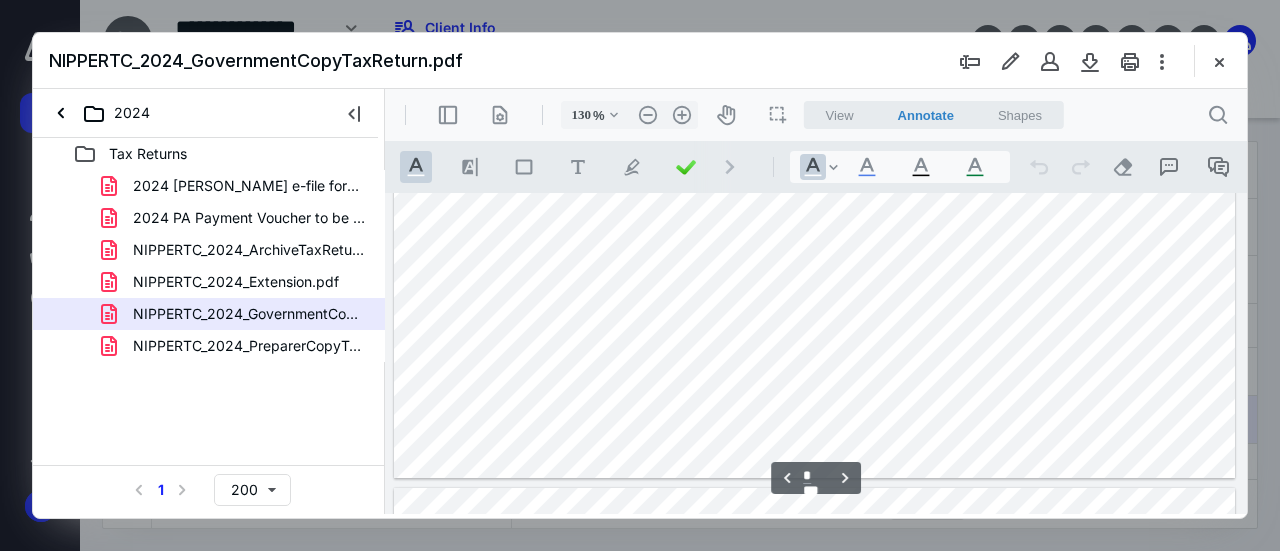type on "*" 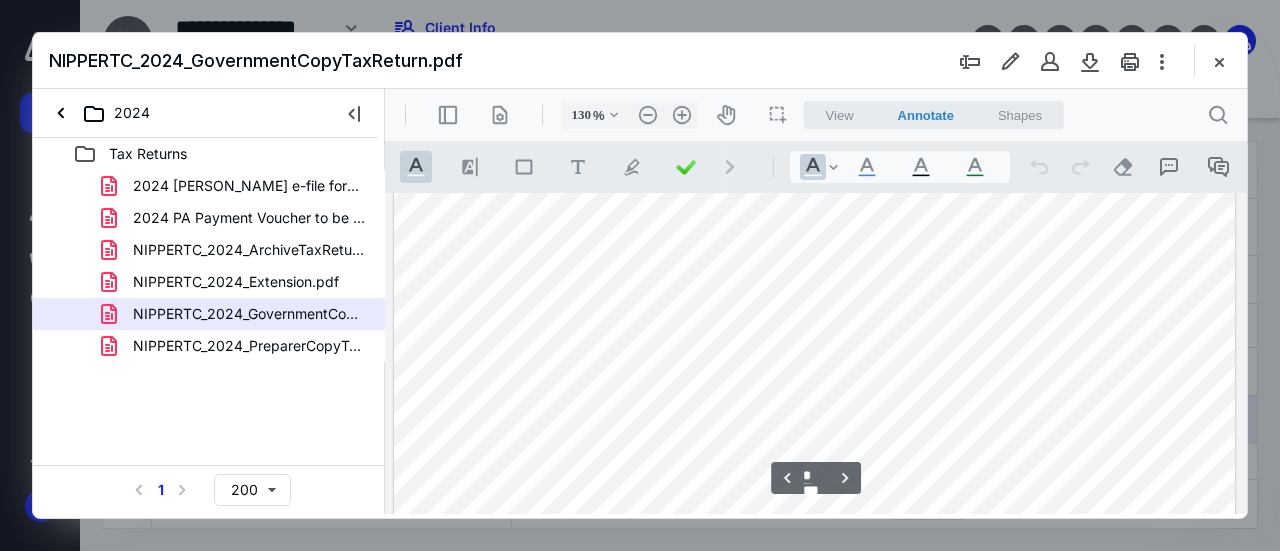 scroll, scrollTop: 2328, scrollLeft: 0, axis: vertical 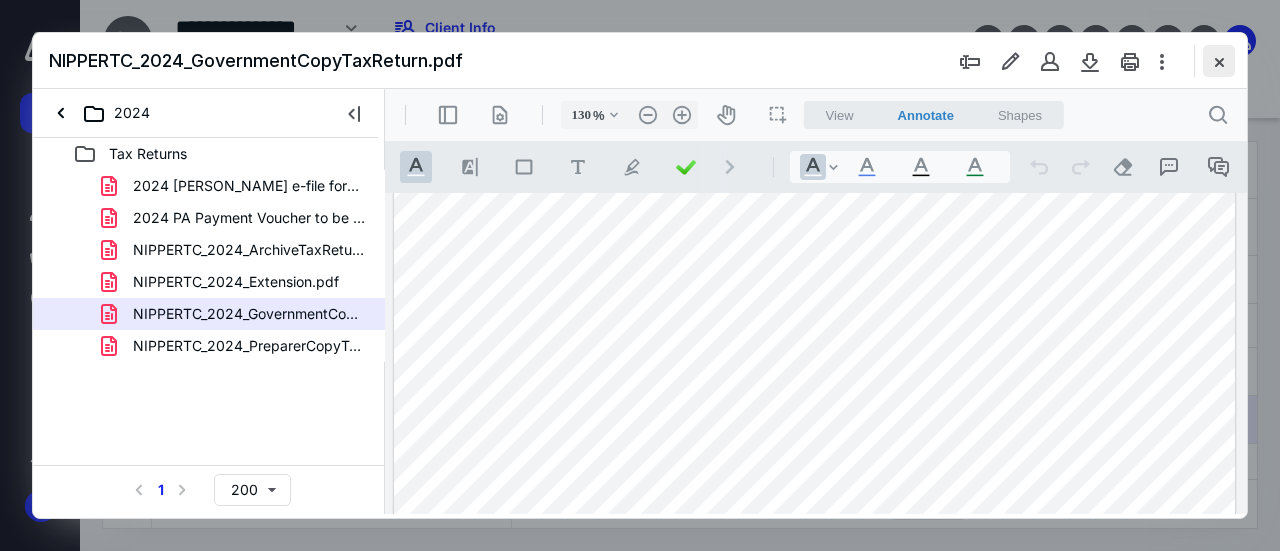 click at bounding box center (1219, 61) 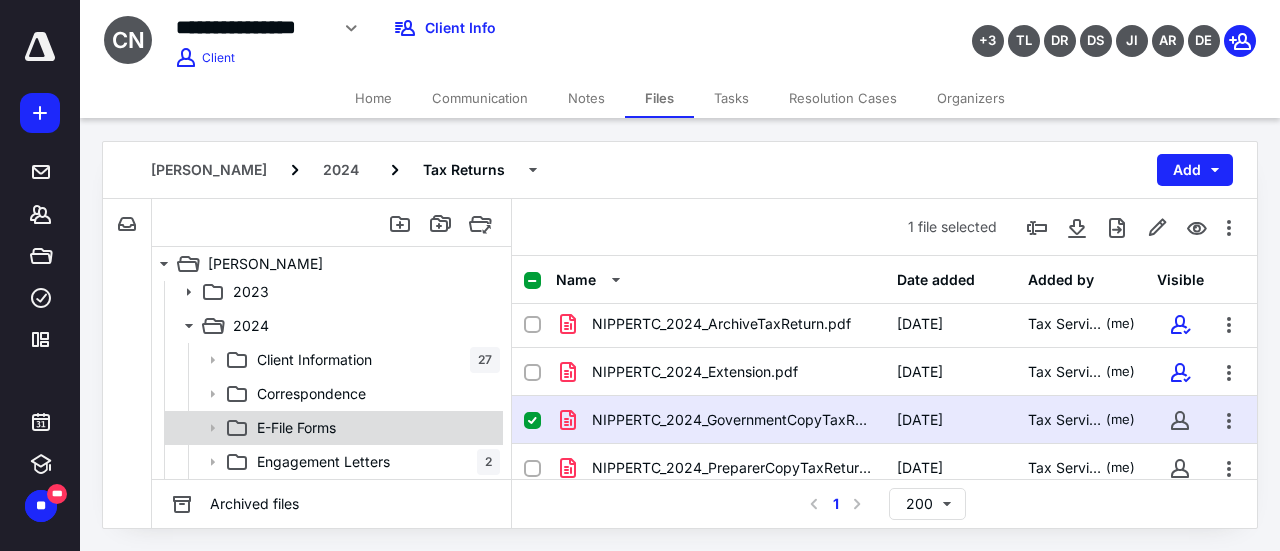 scroll, scrollTop: 0, scrollLeft: 0, axis: both 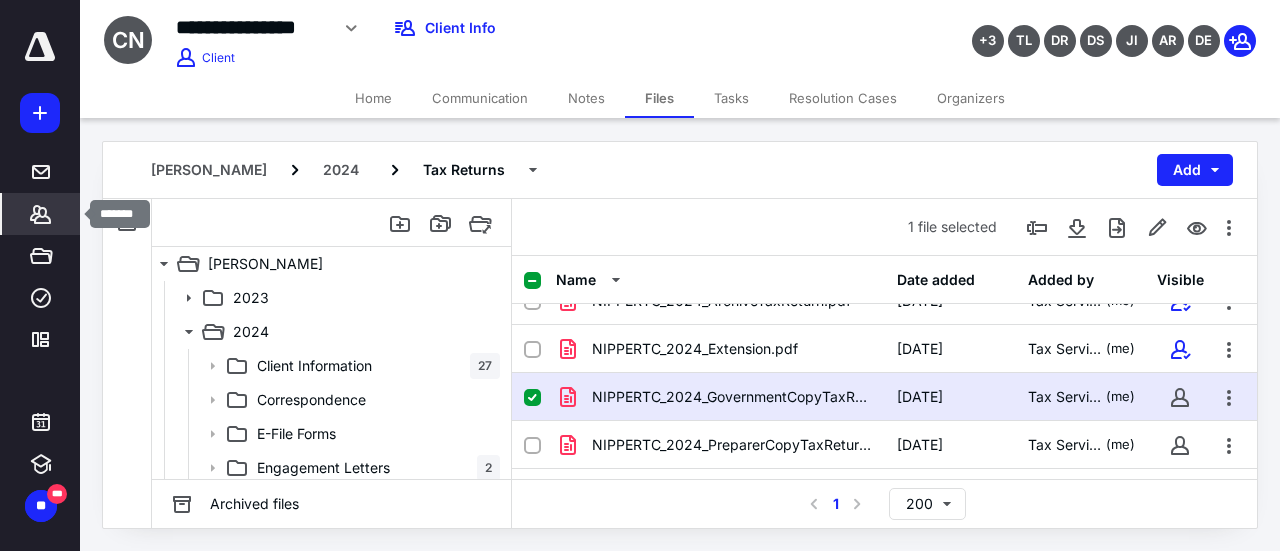 click 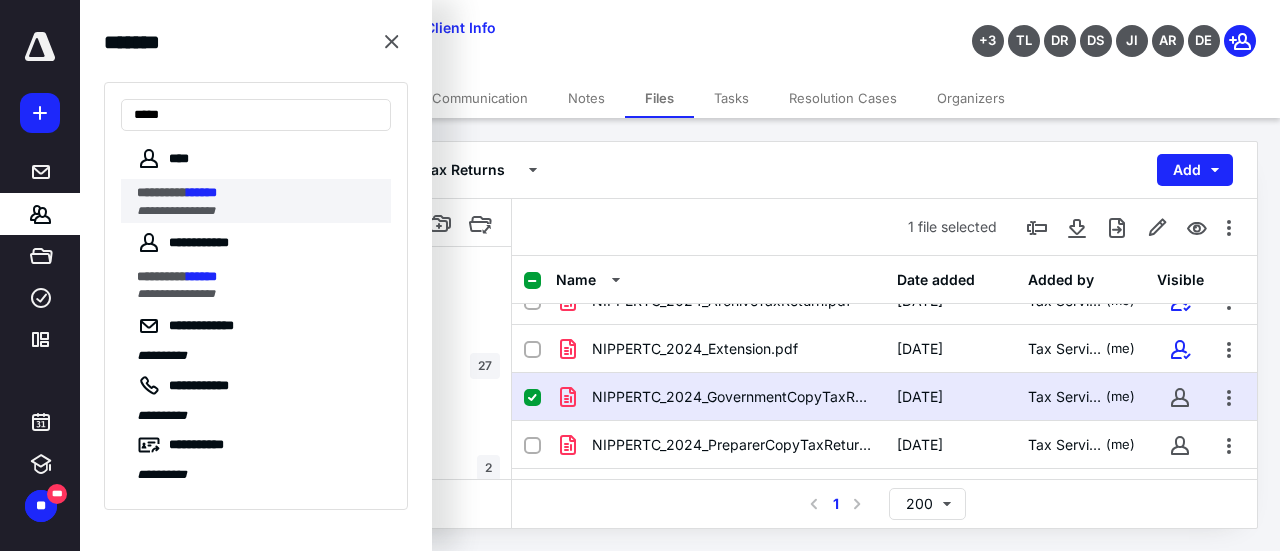 type on "*****" 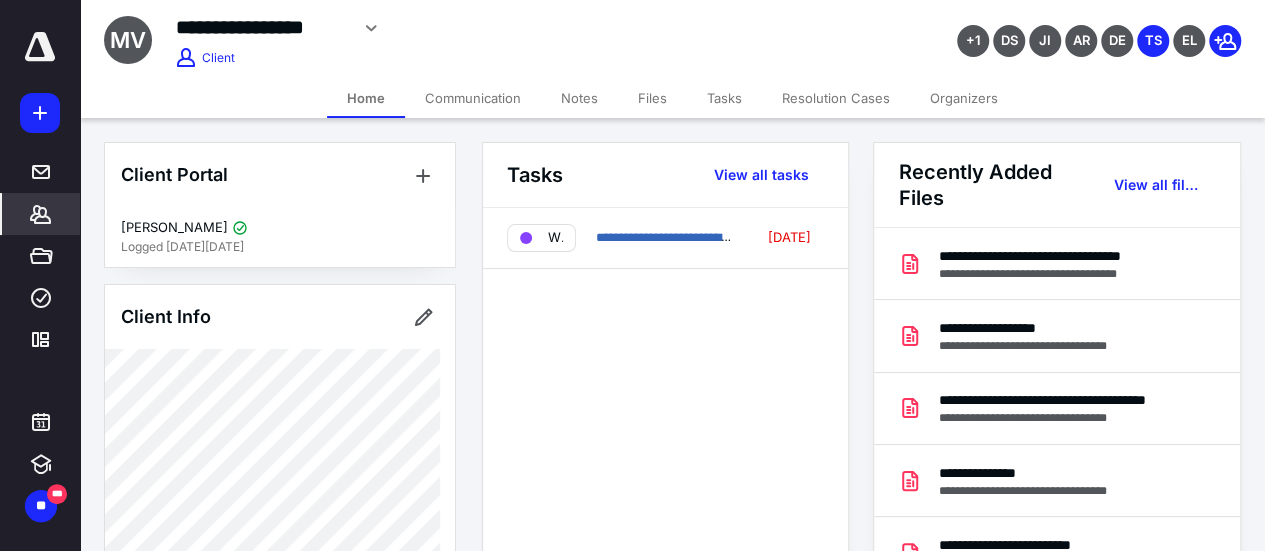 click on "Files" at bounding box center (652, 98) 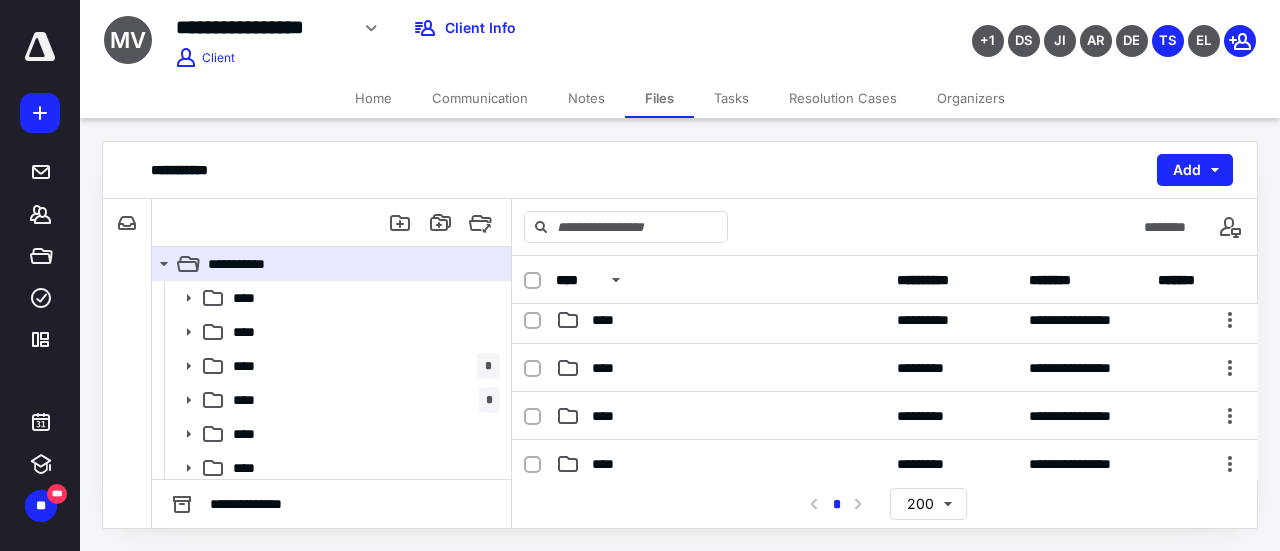 scroll, scrollTop: 300, scrollLeft: 0, axis: vertical 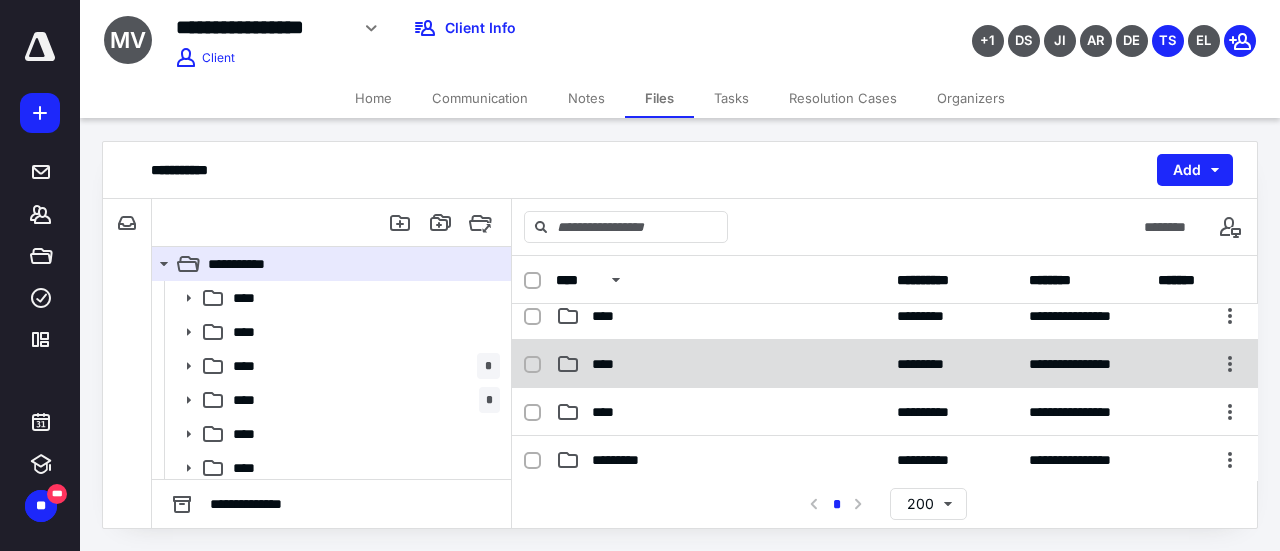 click on "****" at bounding box center (720, 364) 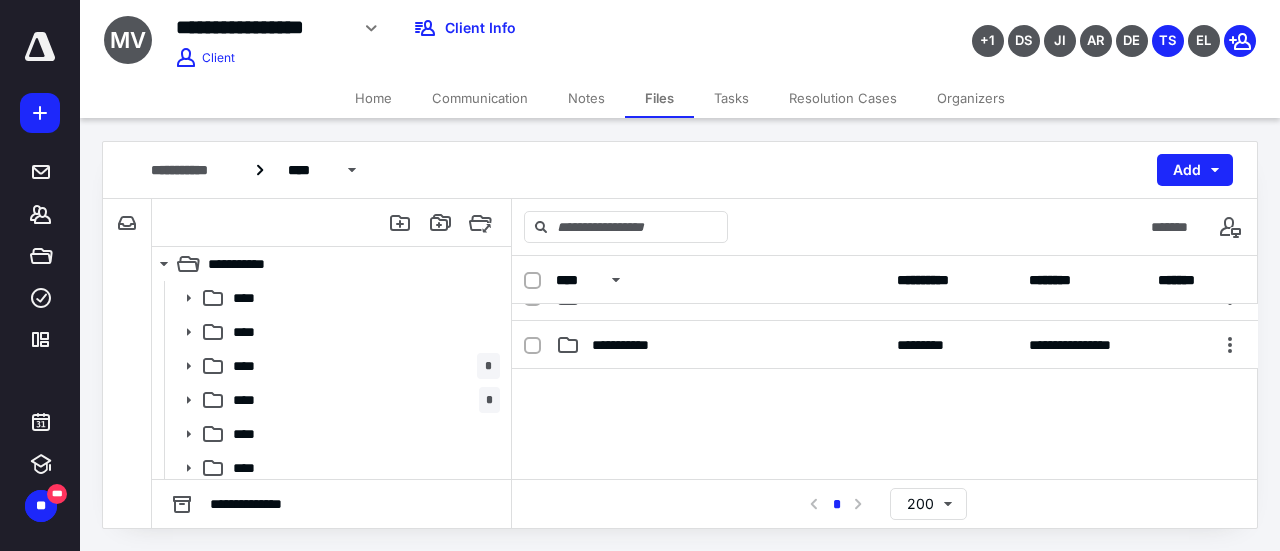 scroll, scrollTop: 300, scrollLeft: 0, axis: vertical 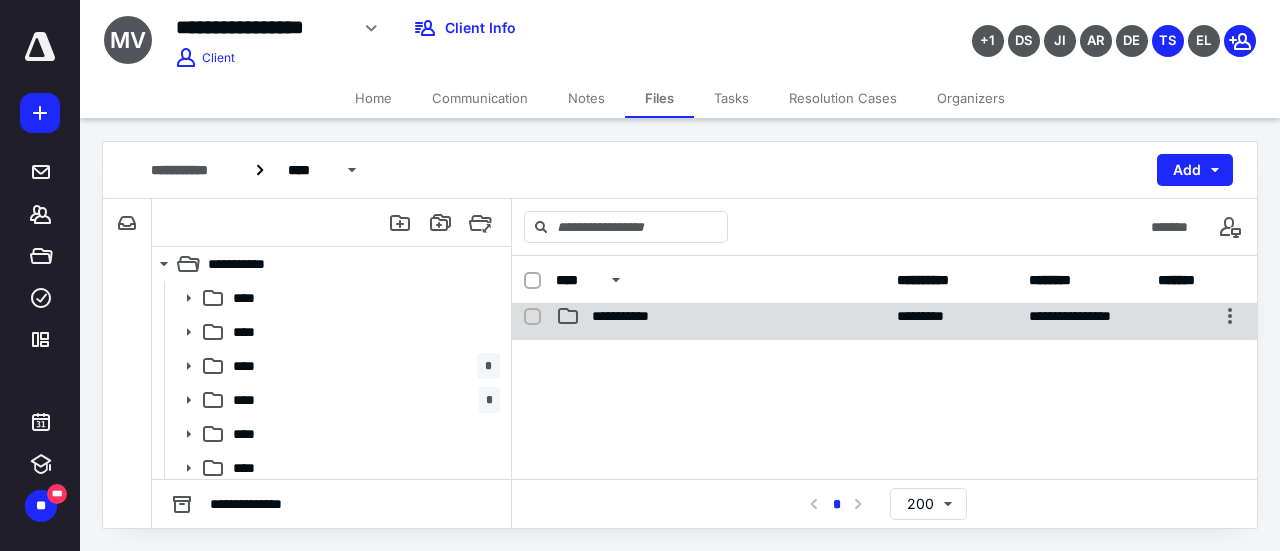 click on "**********" at bounding box center (720, 316) 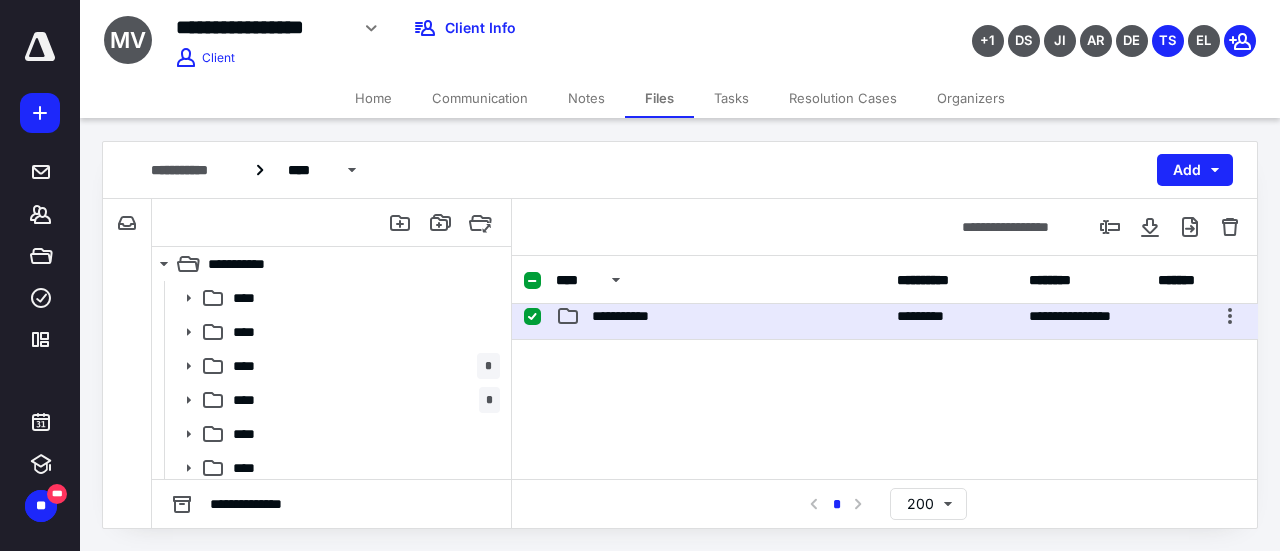 click on "**********" at bounding box center (720, 316) 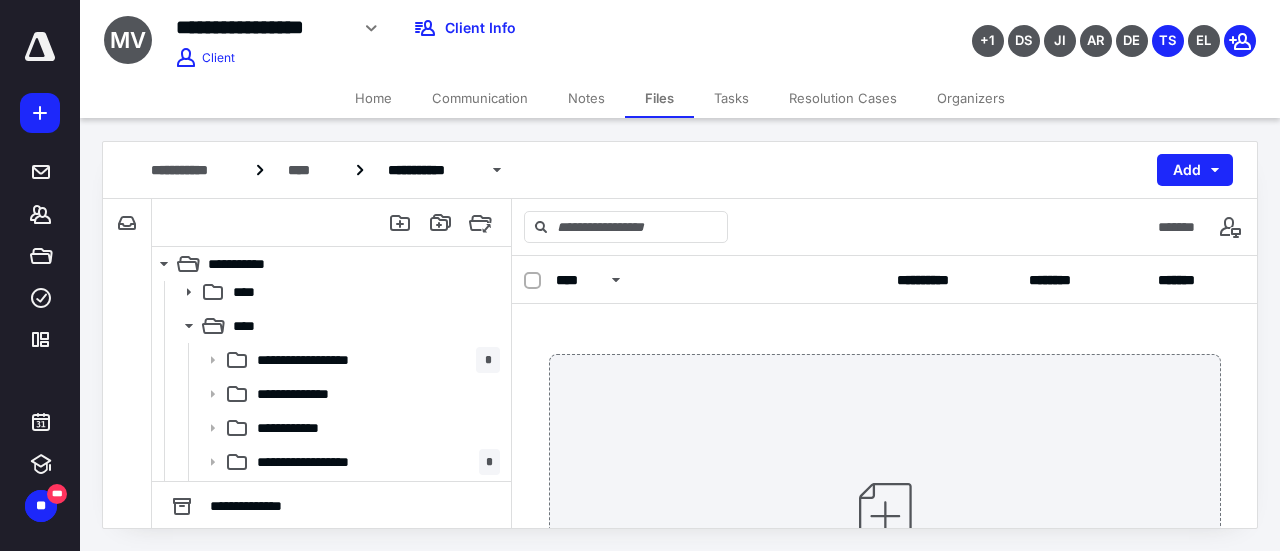 scroll, scrollTop: 178, scrollLeft: 0, axis: vertical 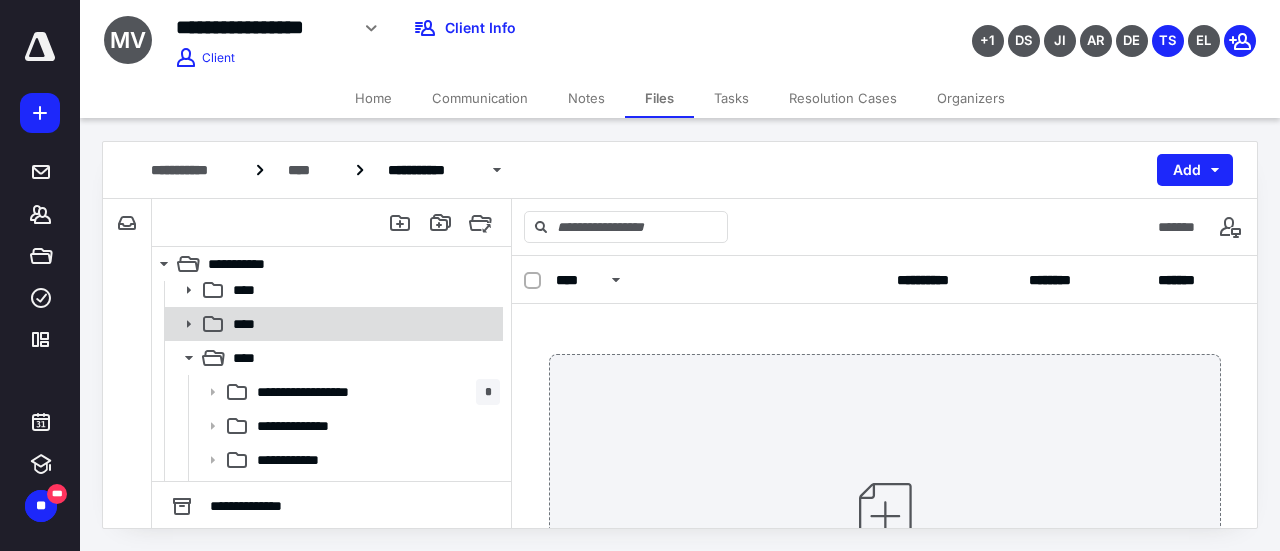 click 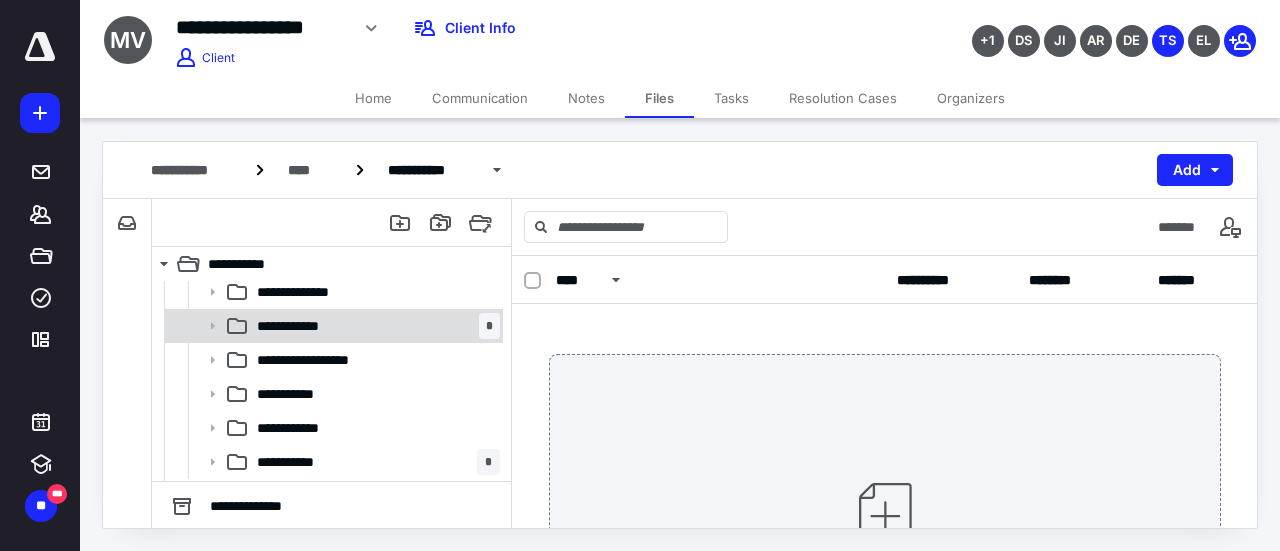 scroll, scrollTop: 378, scrollLeft: 0, axis: vertical 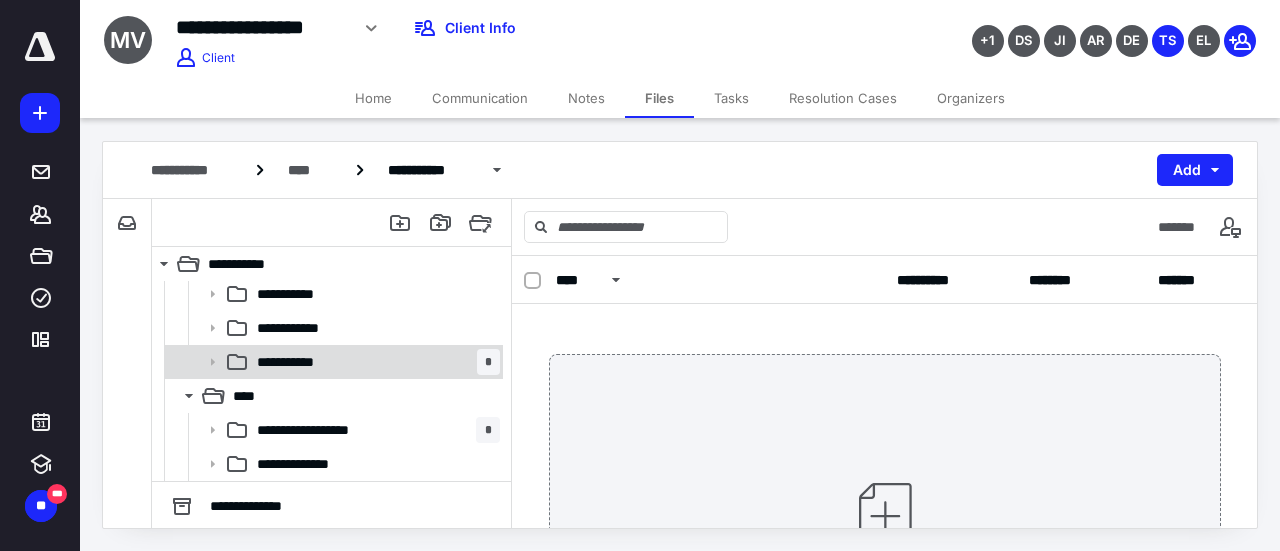 click on "**********" at bounding box center [296, 362] 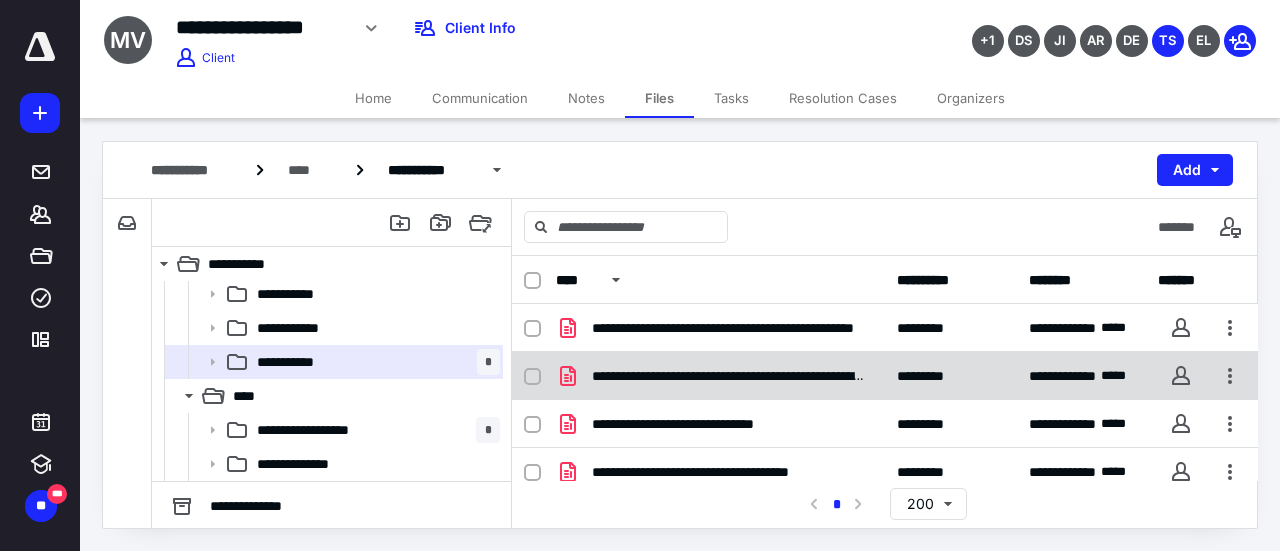 click on "**********" at bounding box center (728, 376) 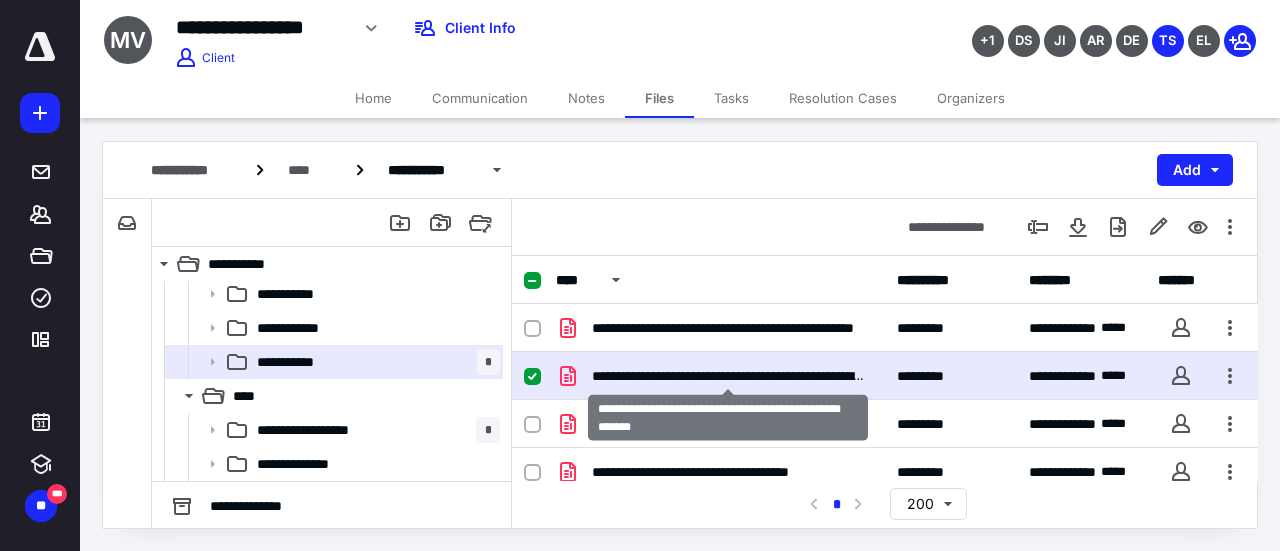 click on "**********" at bounding box center [728, 376] 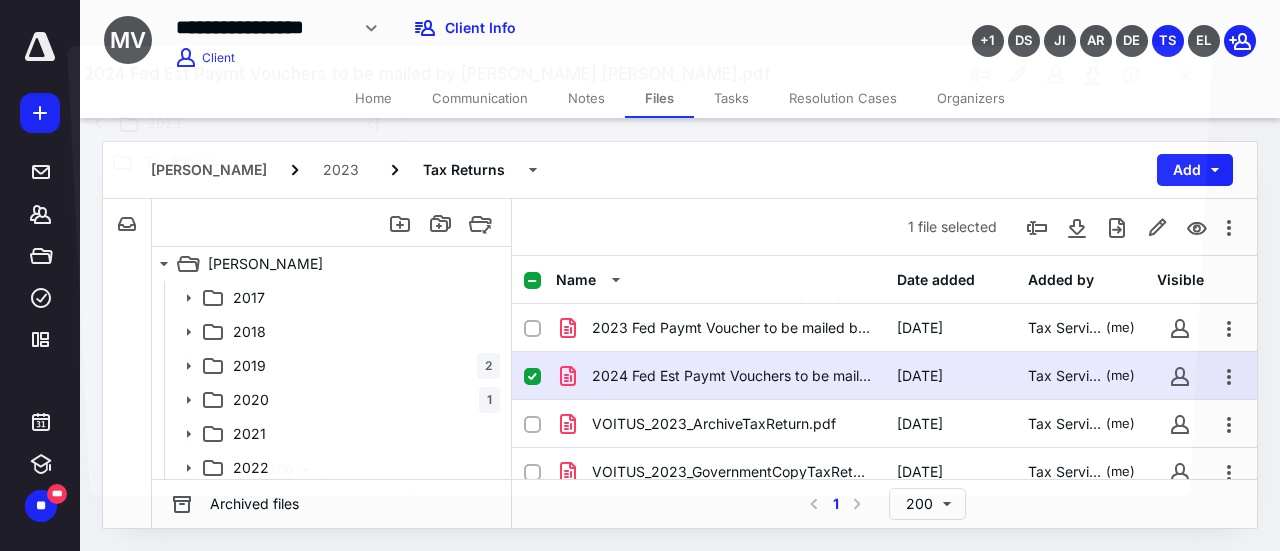 scroll, scrollTop: 378, scrollLeft: 0, axis: vertical 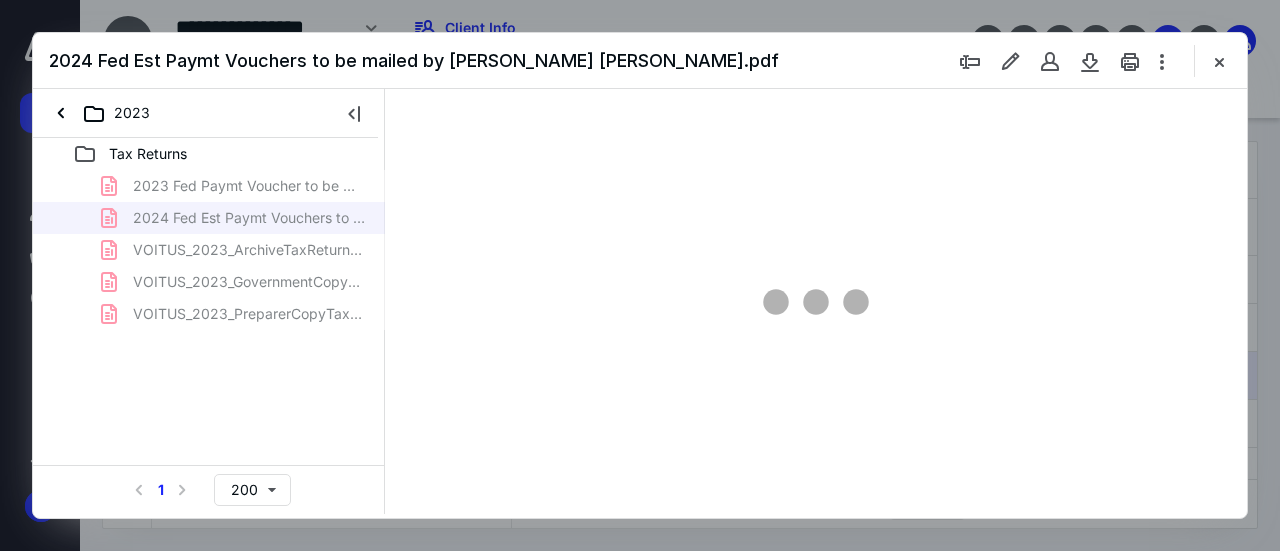 type on "130" 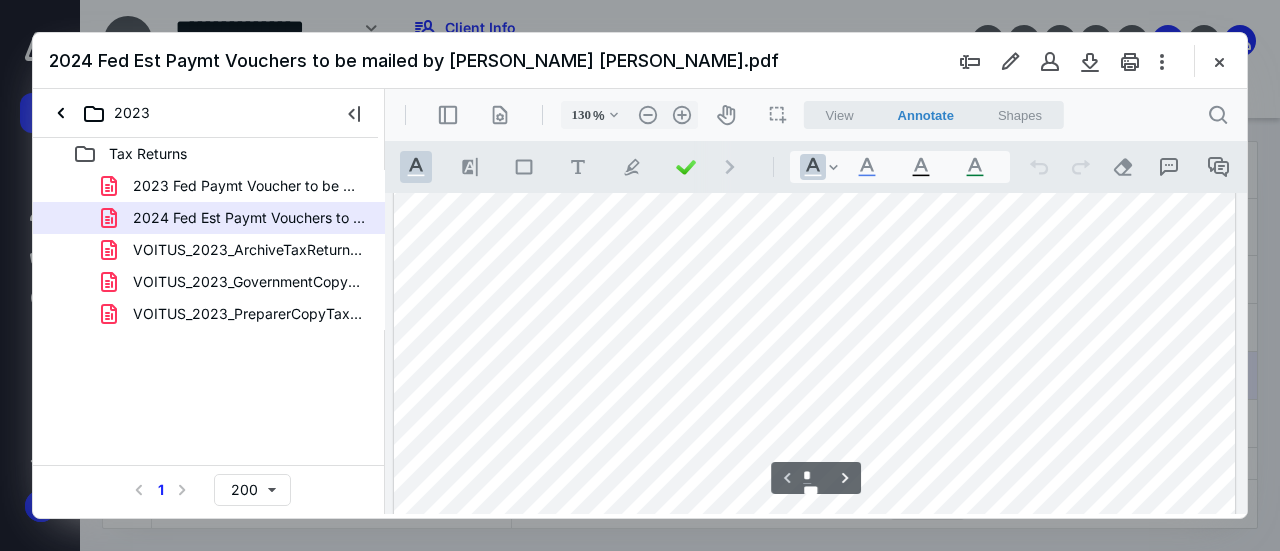 scroll, scrollTop: 209, scrollLeft: 0, axis: vertical 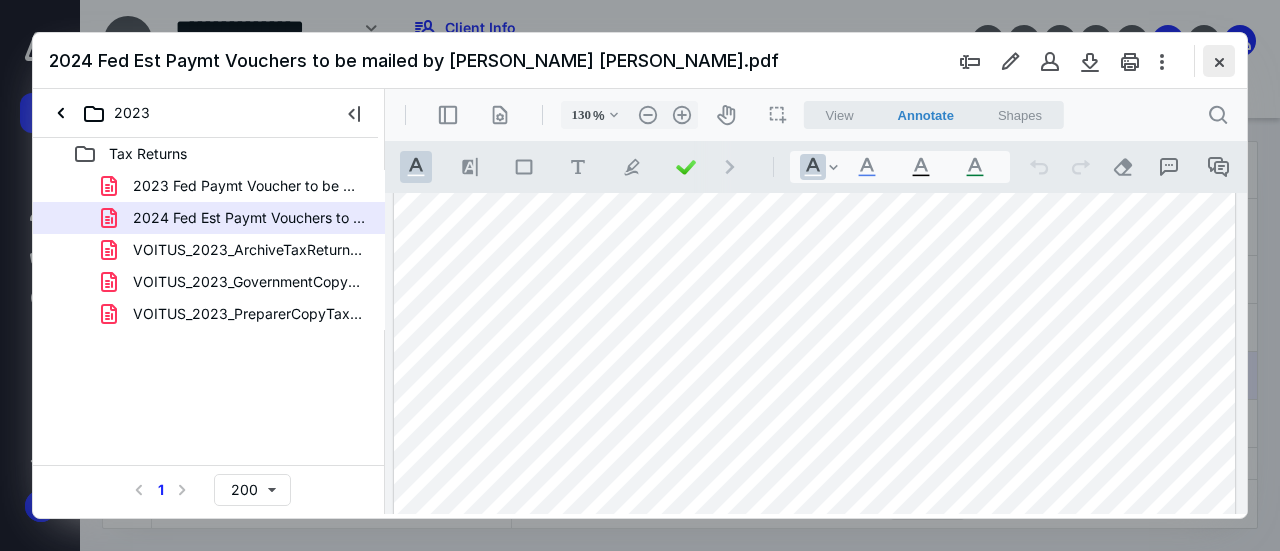 click at bounding box center (1219, 61) 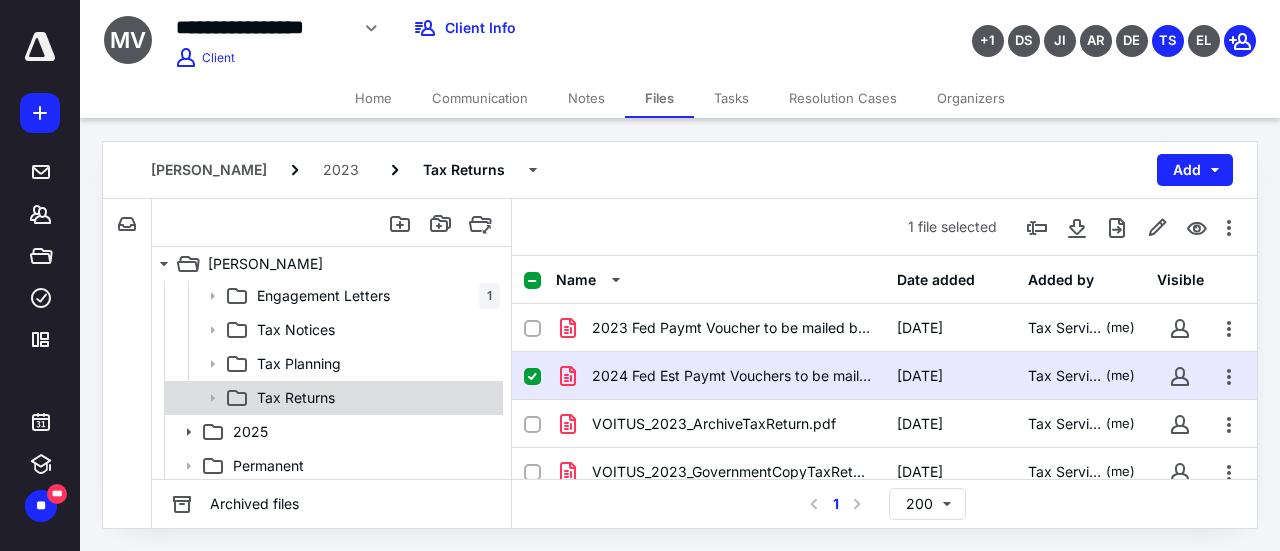 scroll, scrollTop: 616, scrollLeft: 0, axis: vertical 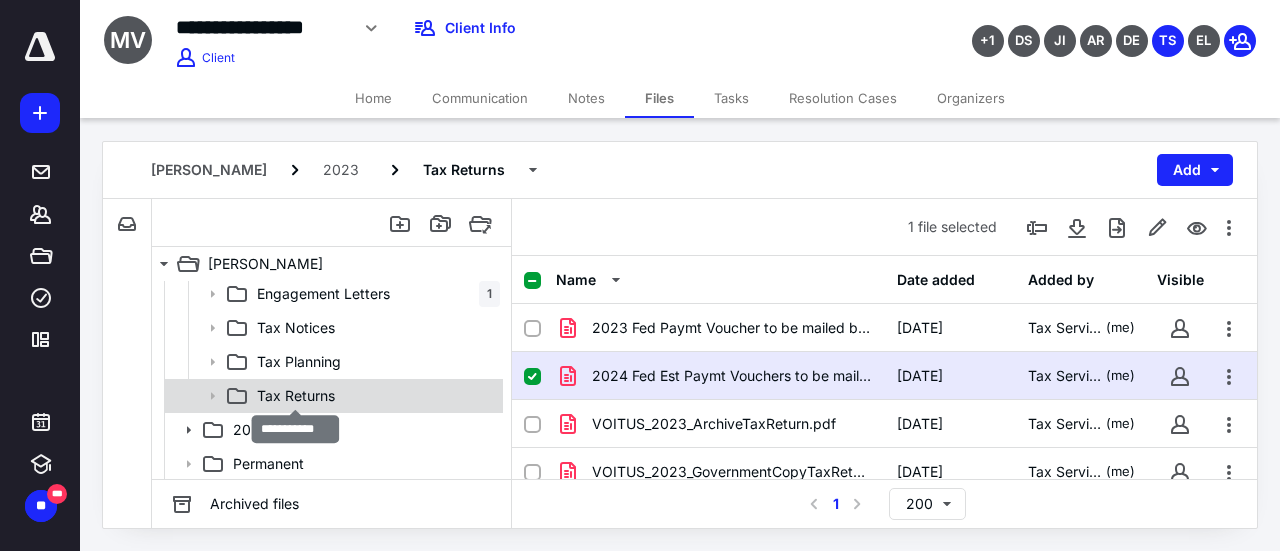 click on "Tax Returns" at bounding box center (296, 396) 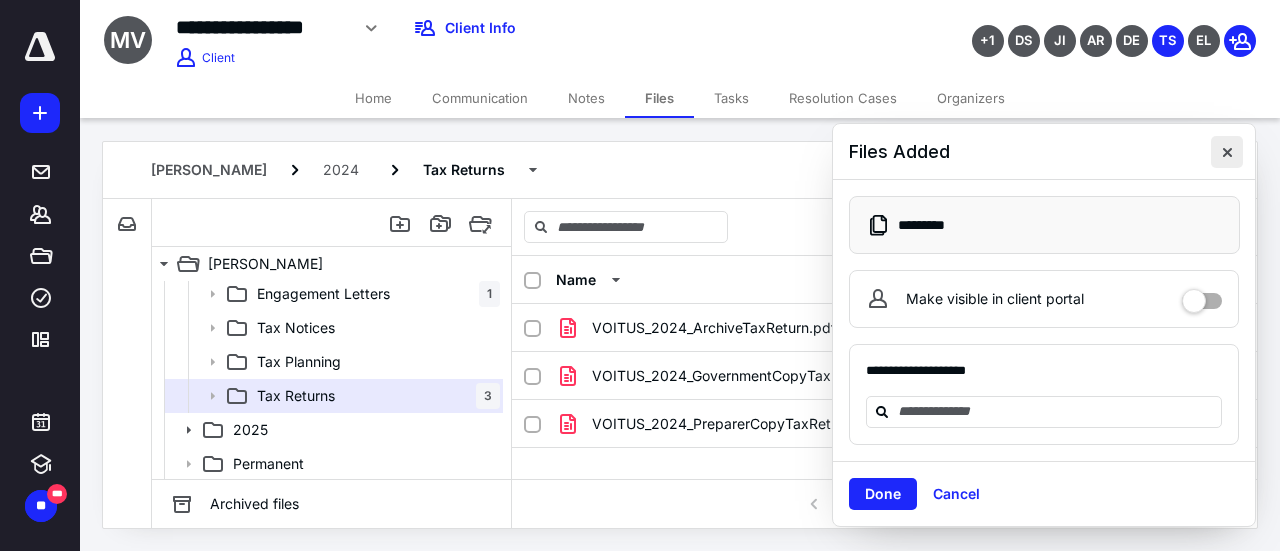 click at bounding box center [1227, 152] 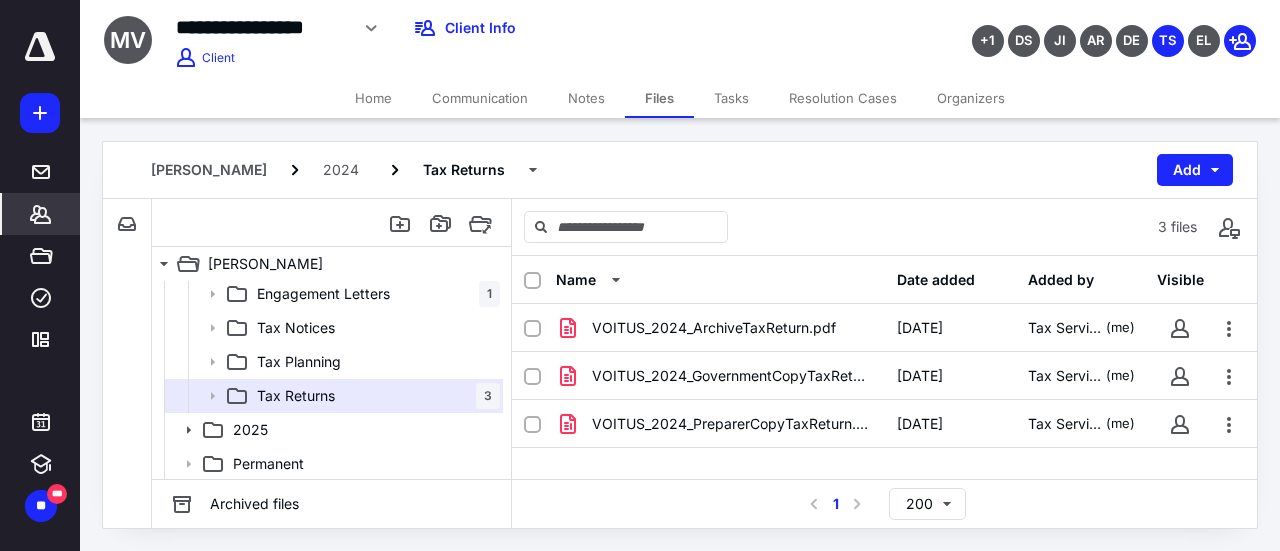 click 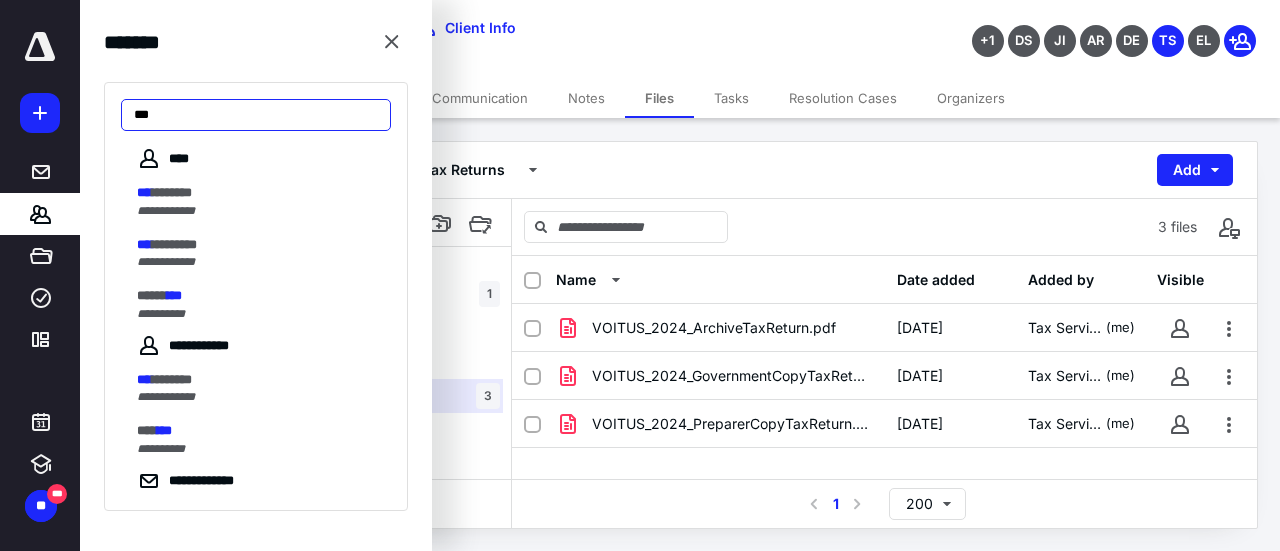 click on "***" at bounding box center (256, 115) 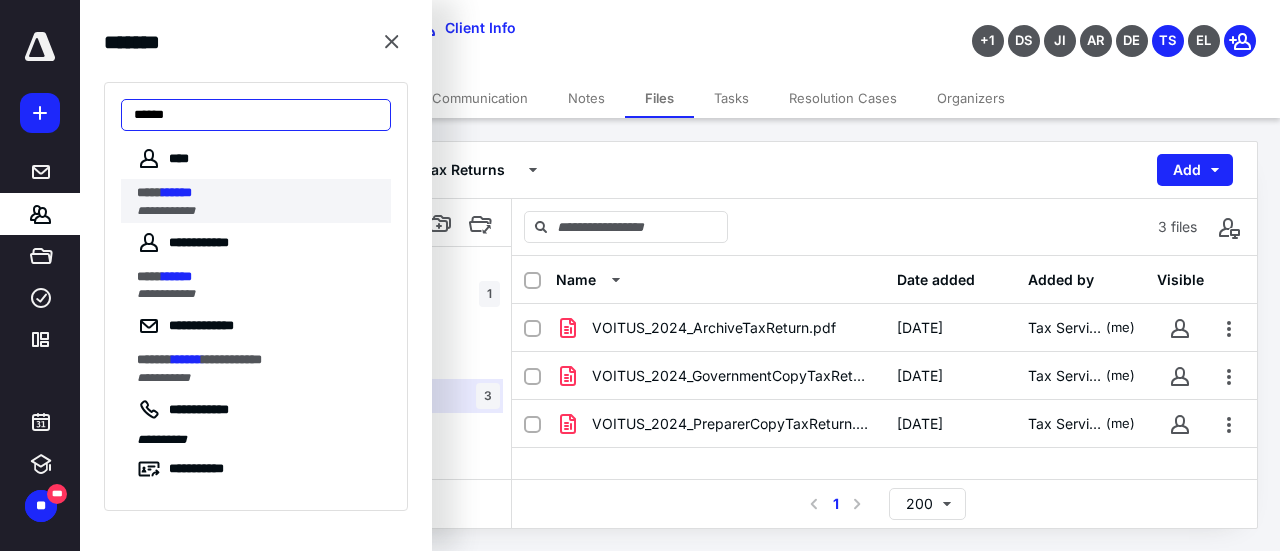 type on "******" 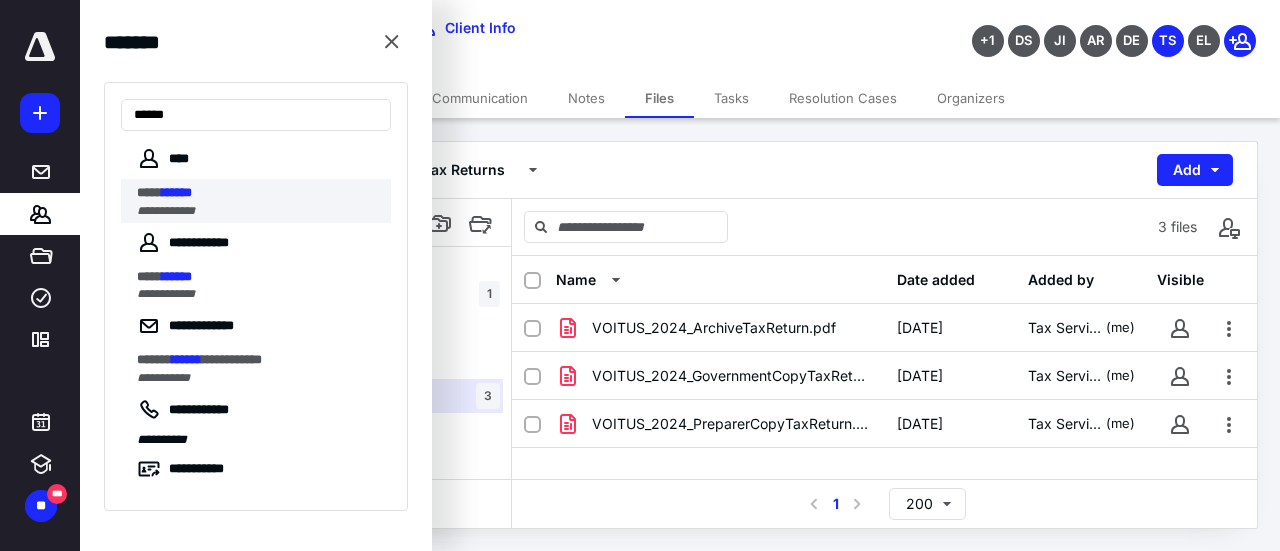 click on "******" at bounding box center (177, 192) 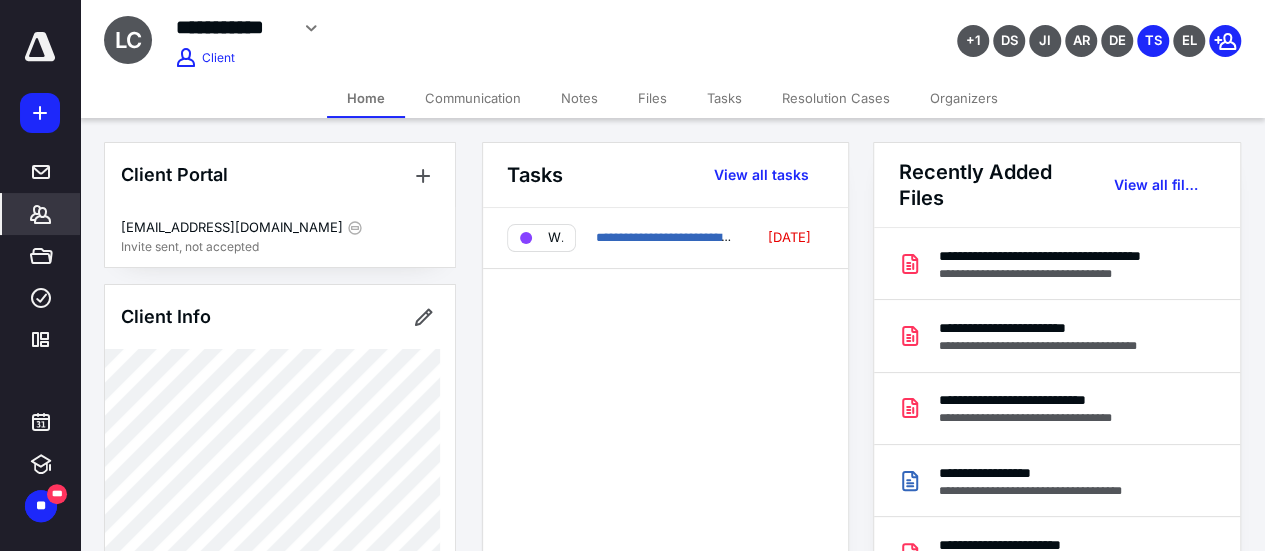 click on "Files" at bounding box center (652, 98) 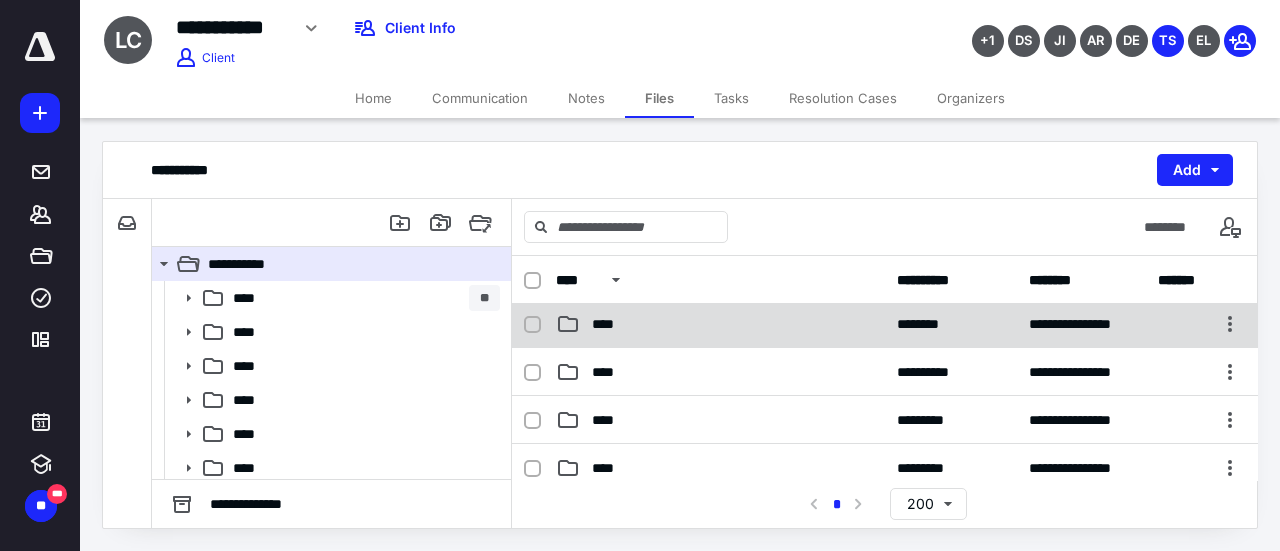 scroll, scrollTop: 200, scrollLeft: 0, axis: vertical 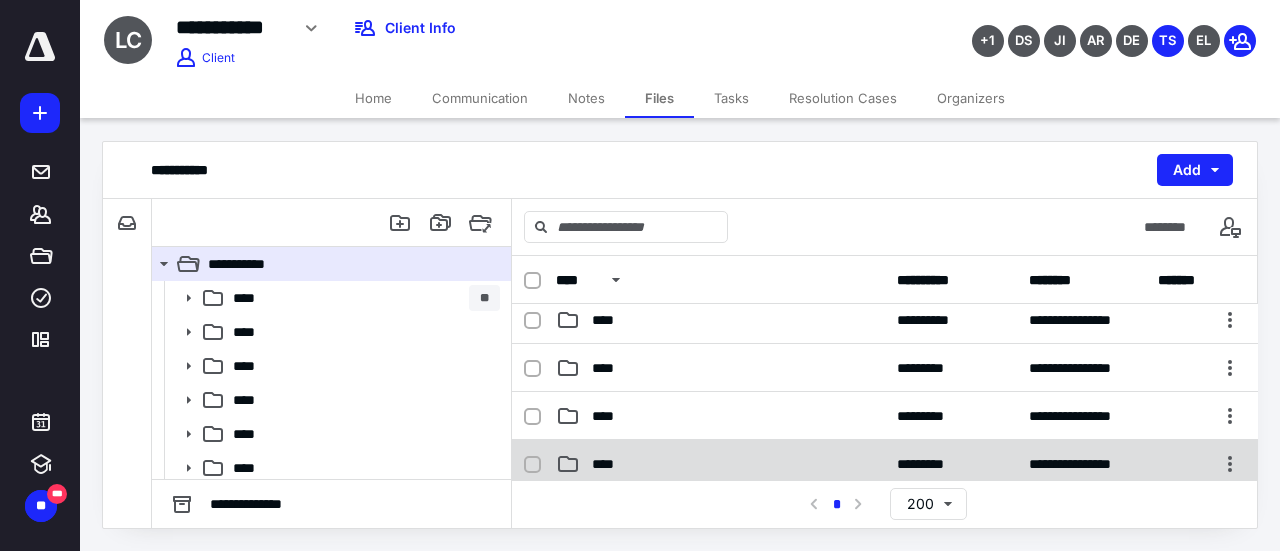 click on "****" at bounding box center (720, 464) 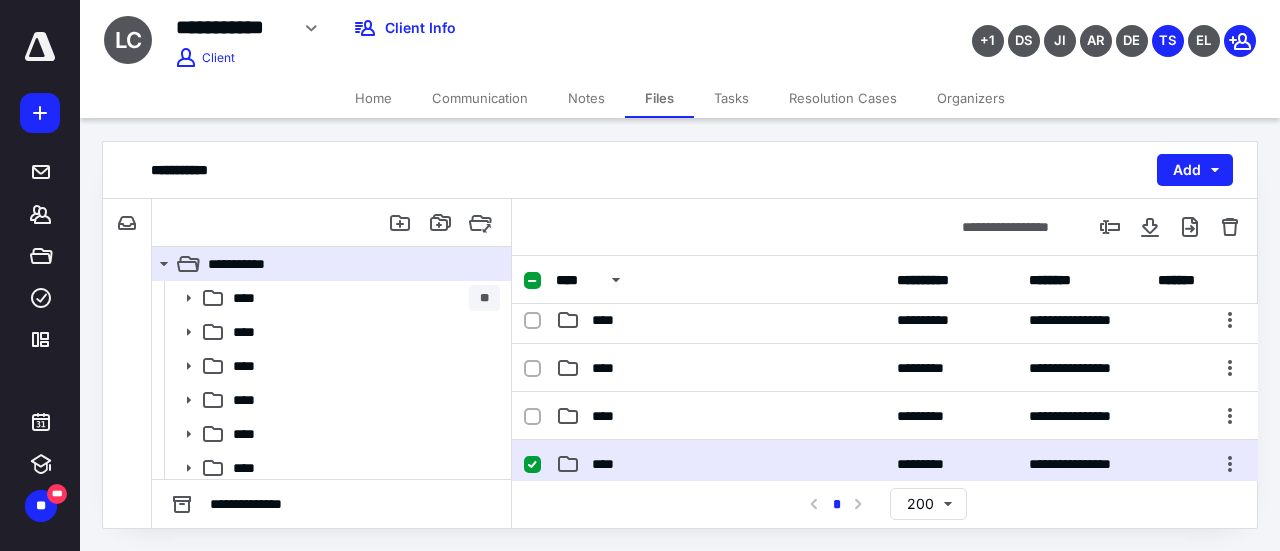 click on "****" at bounding box center [720, 464] 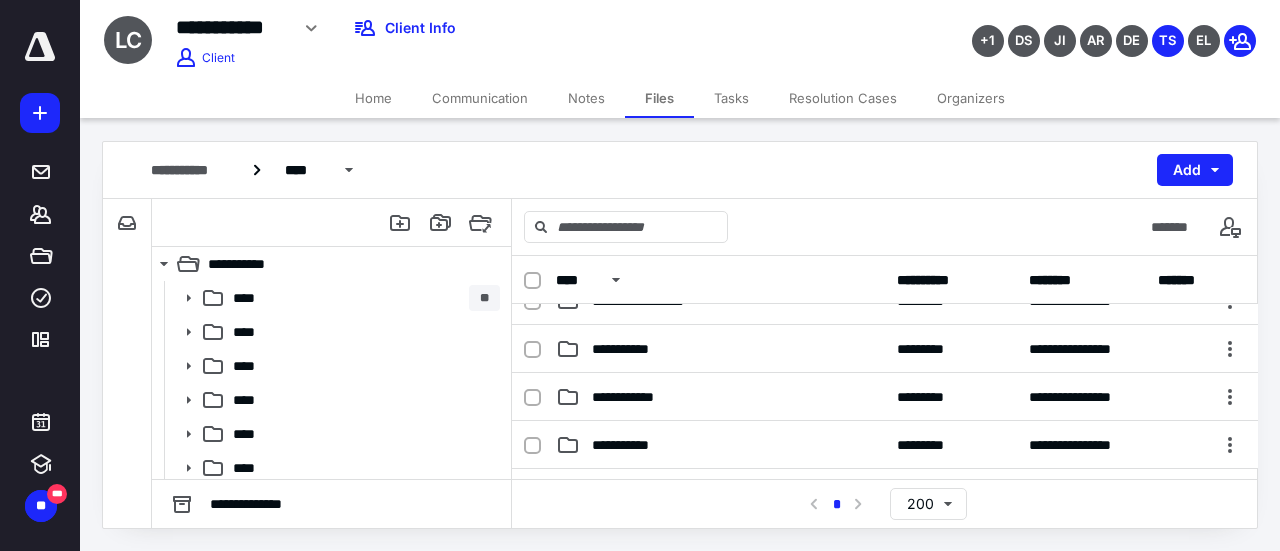 scroll, scrollTop: 200, scrollLeft: 0, axis: vertical 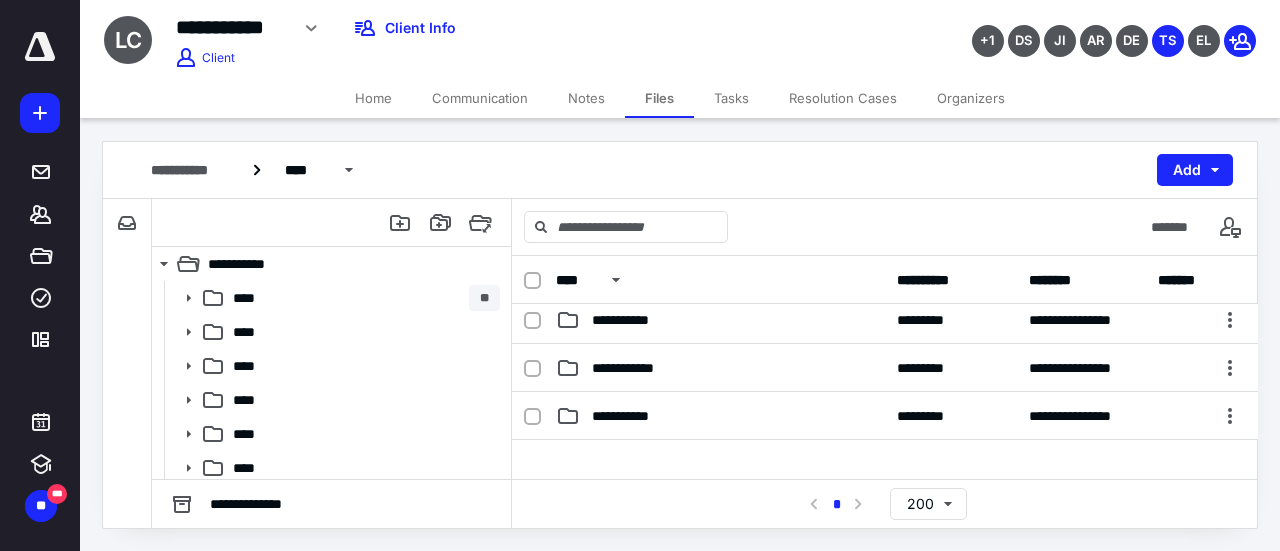 click on "**********" at bounding box center [631, 416] 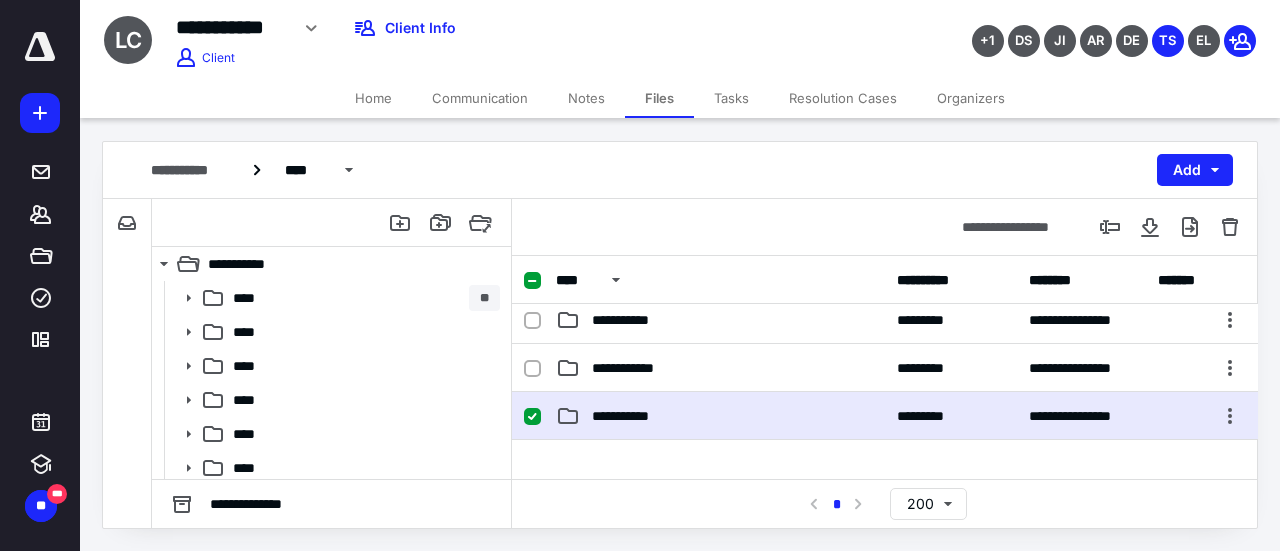 click on "**********" at bounding box center [631, 416] 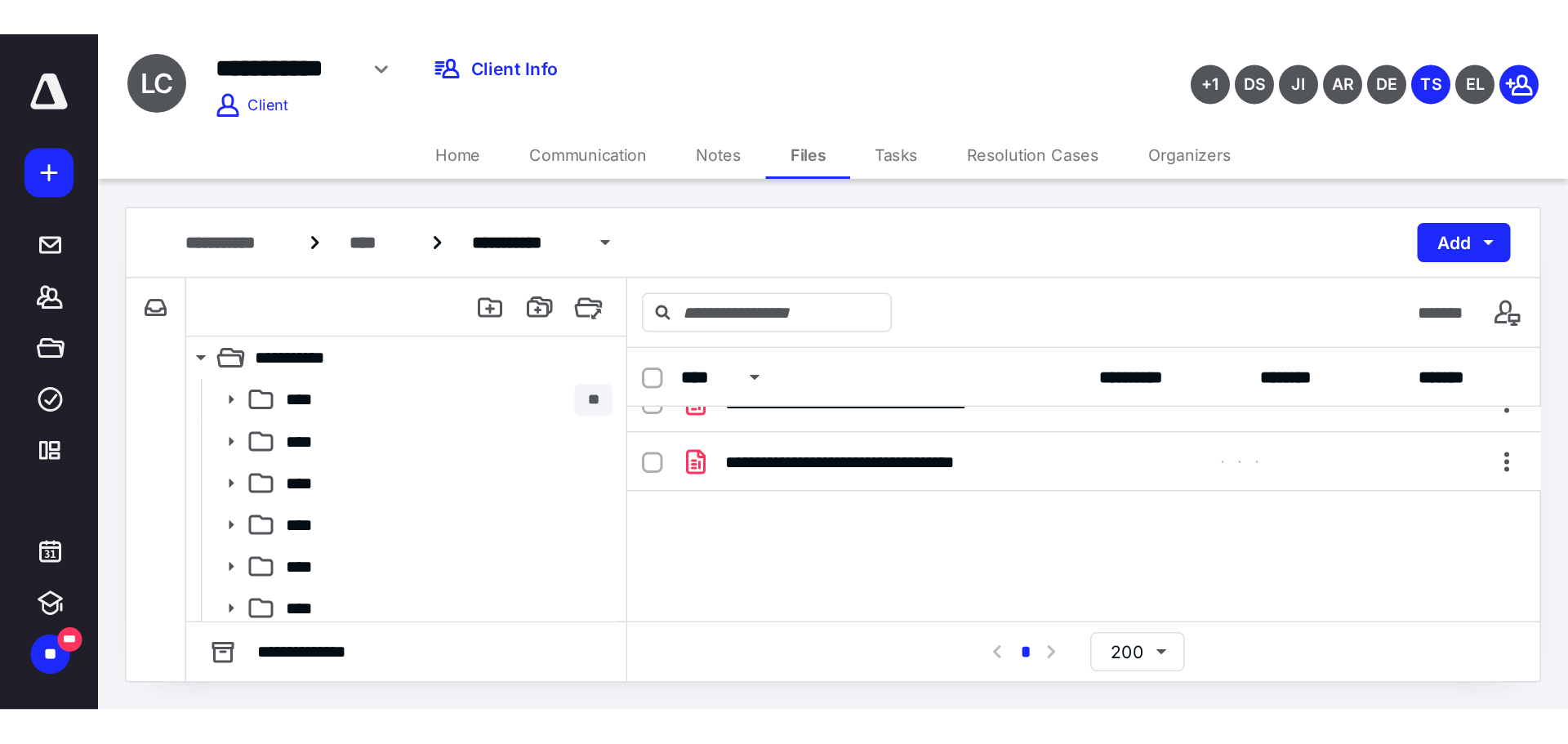 scroll, scrollTop: 19, scrollLeft: 0, axis: vertical 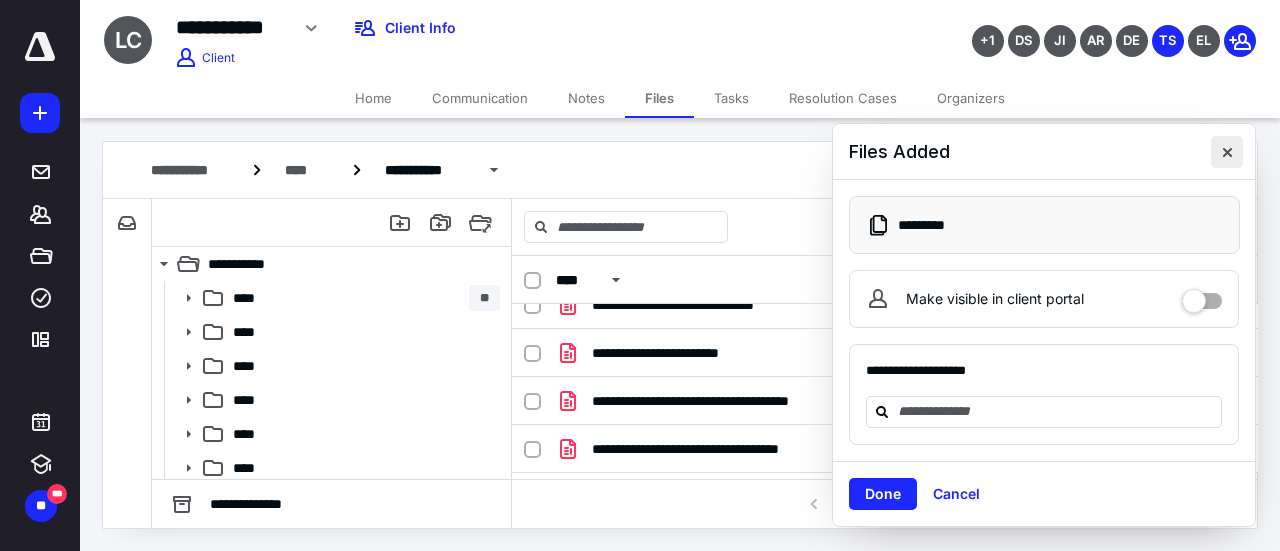 click at bounding box center [1227, 152] 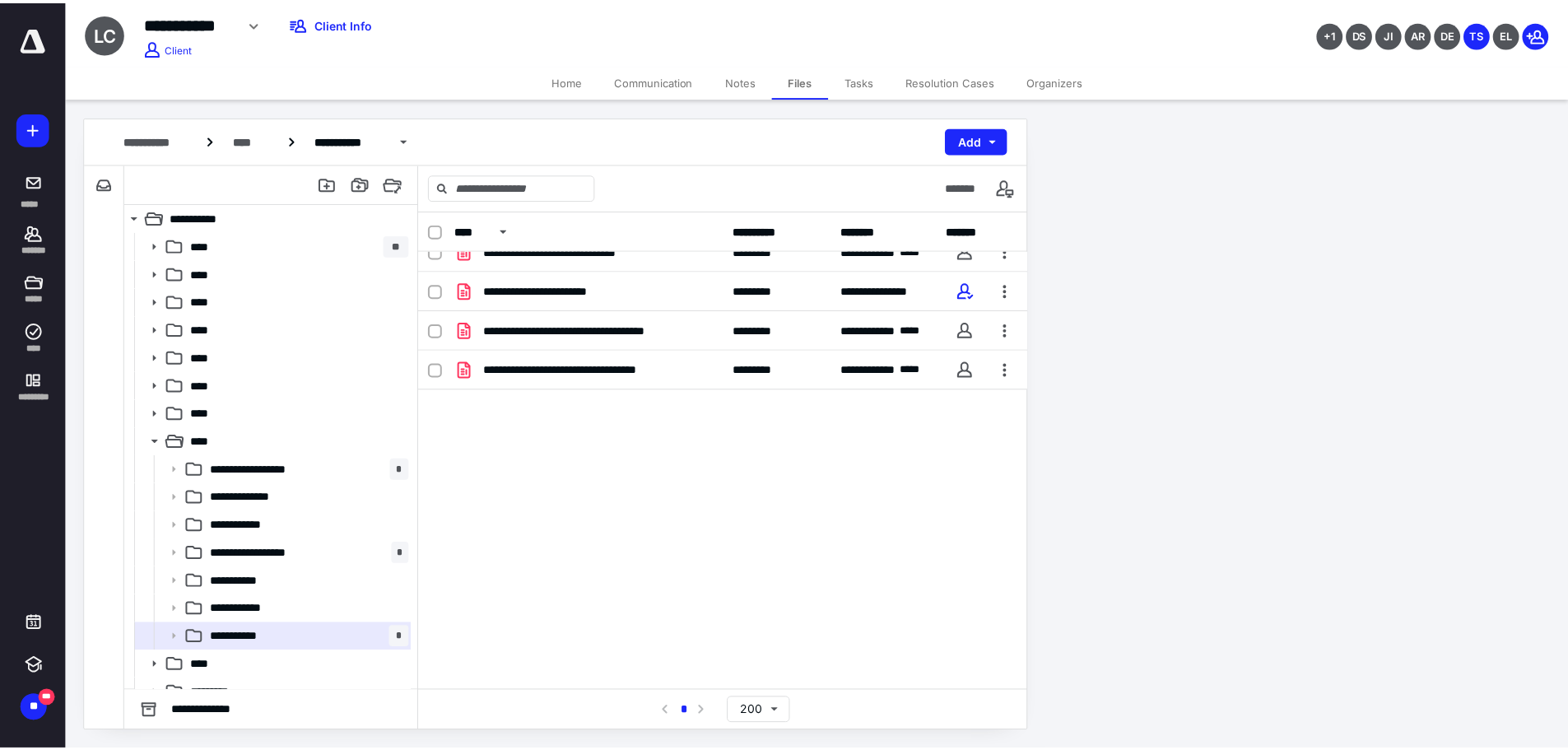 scroll, scrollTop: 0, scrollLeft: 0, axis: both 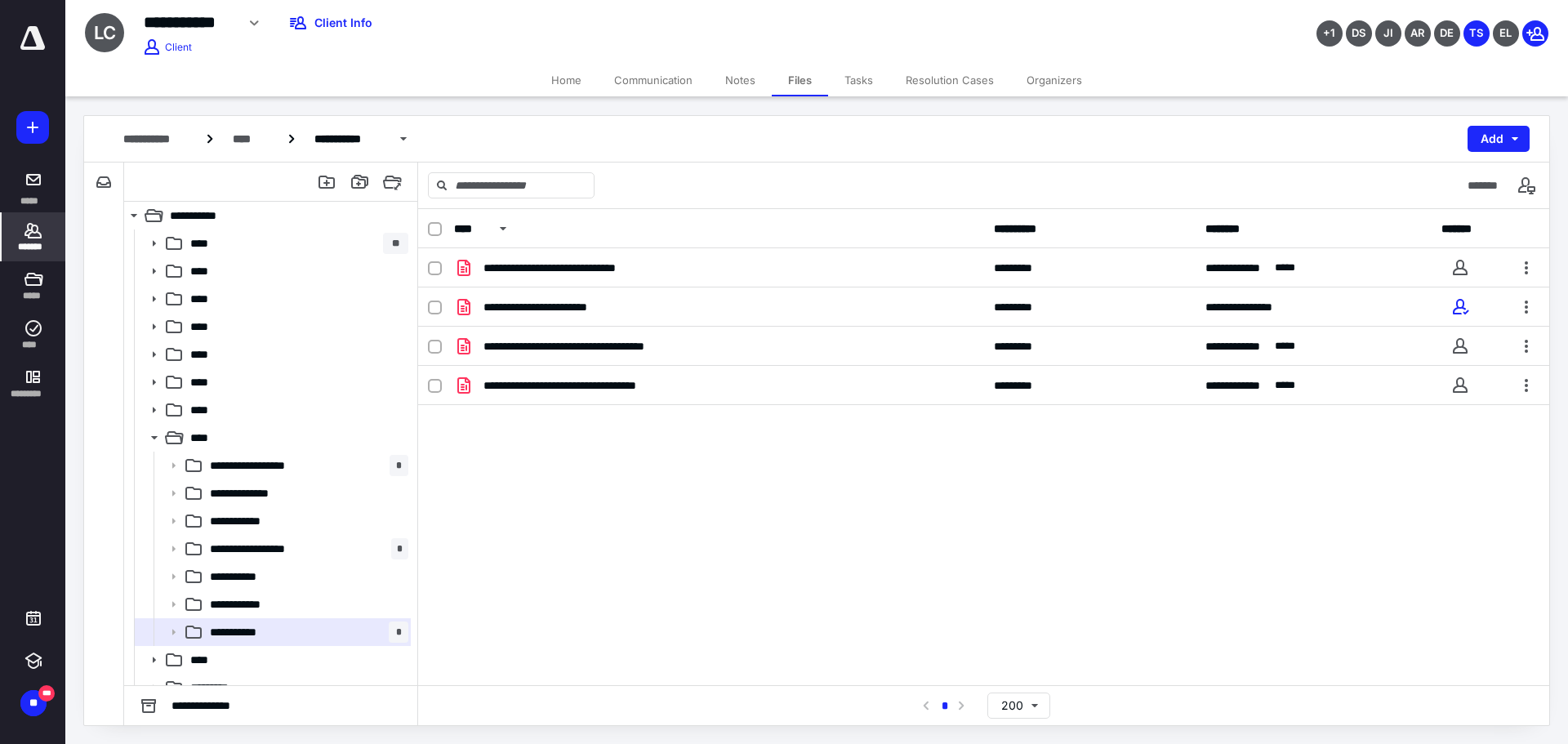 click on "*******" at bounding box center (33, 237) 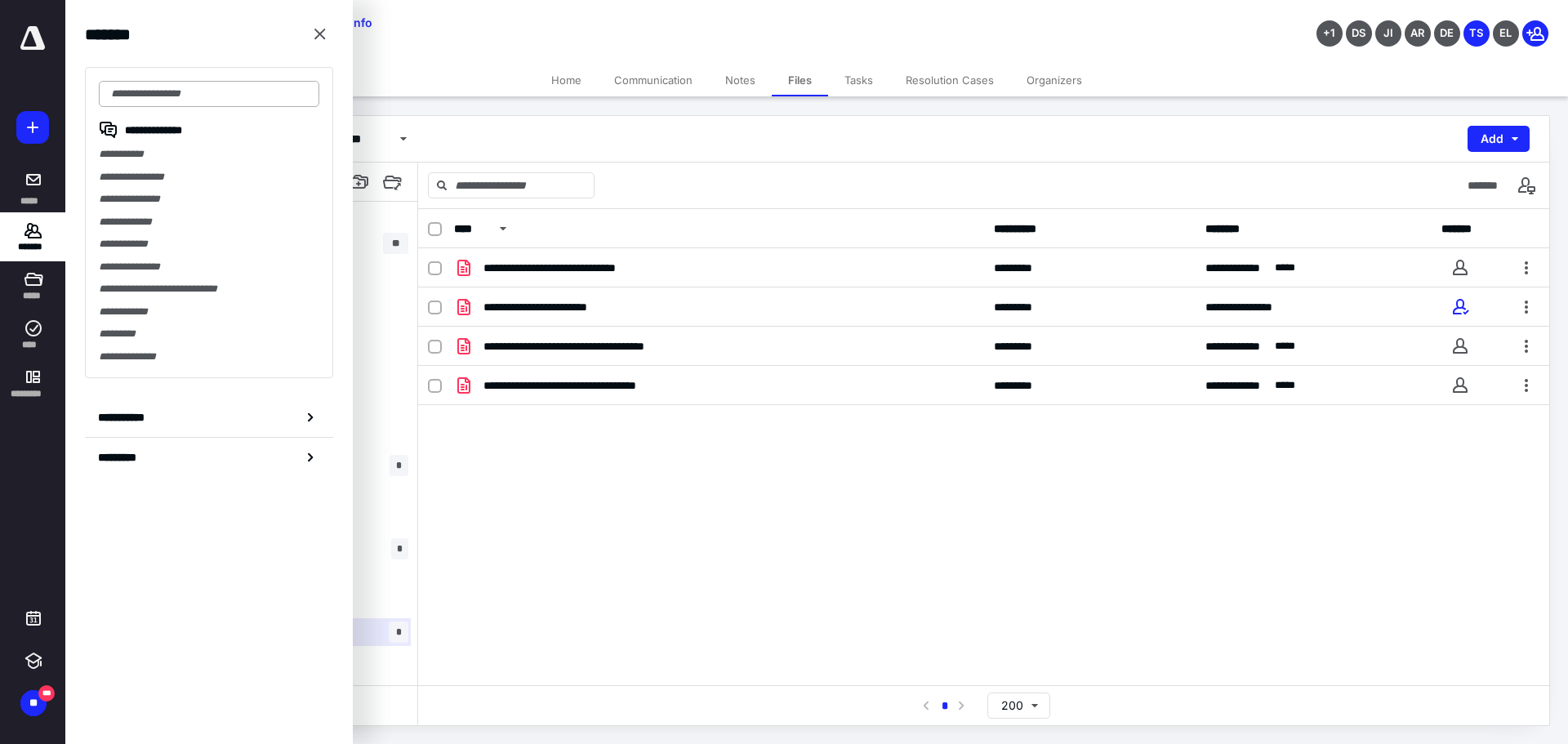 click at bounding box center (209, 94) 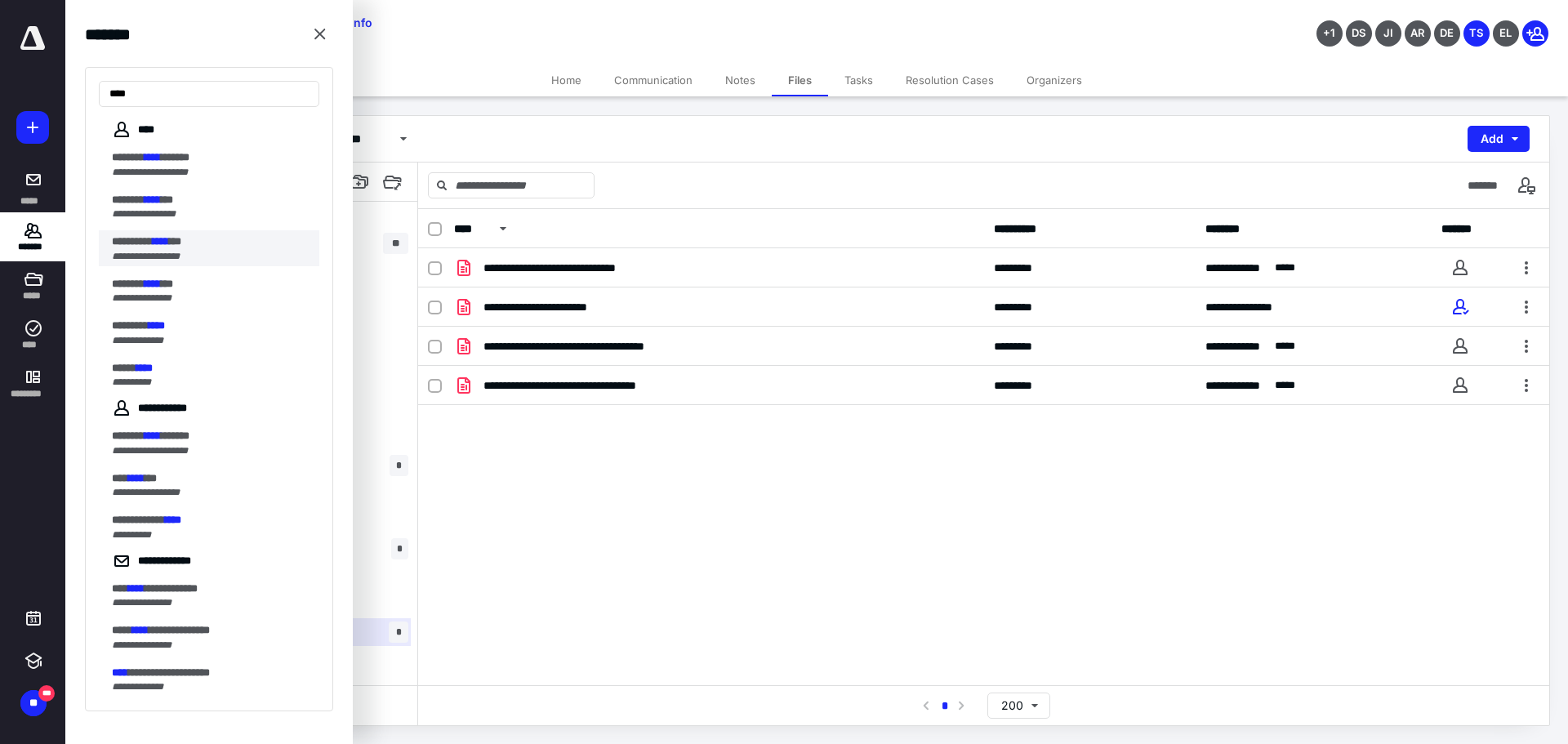 type on "****" 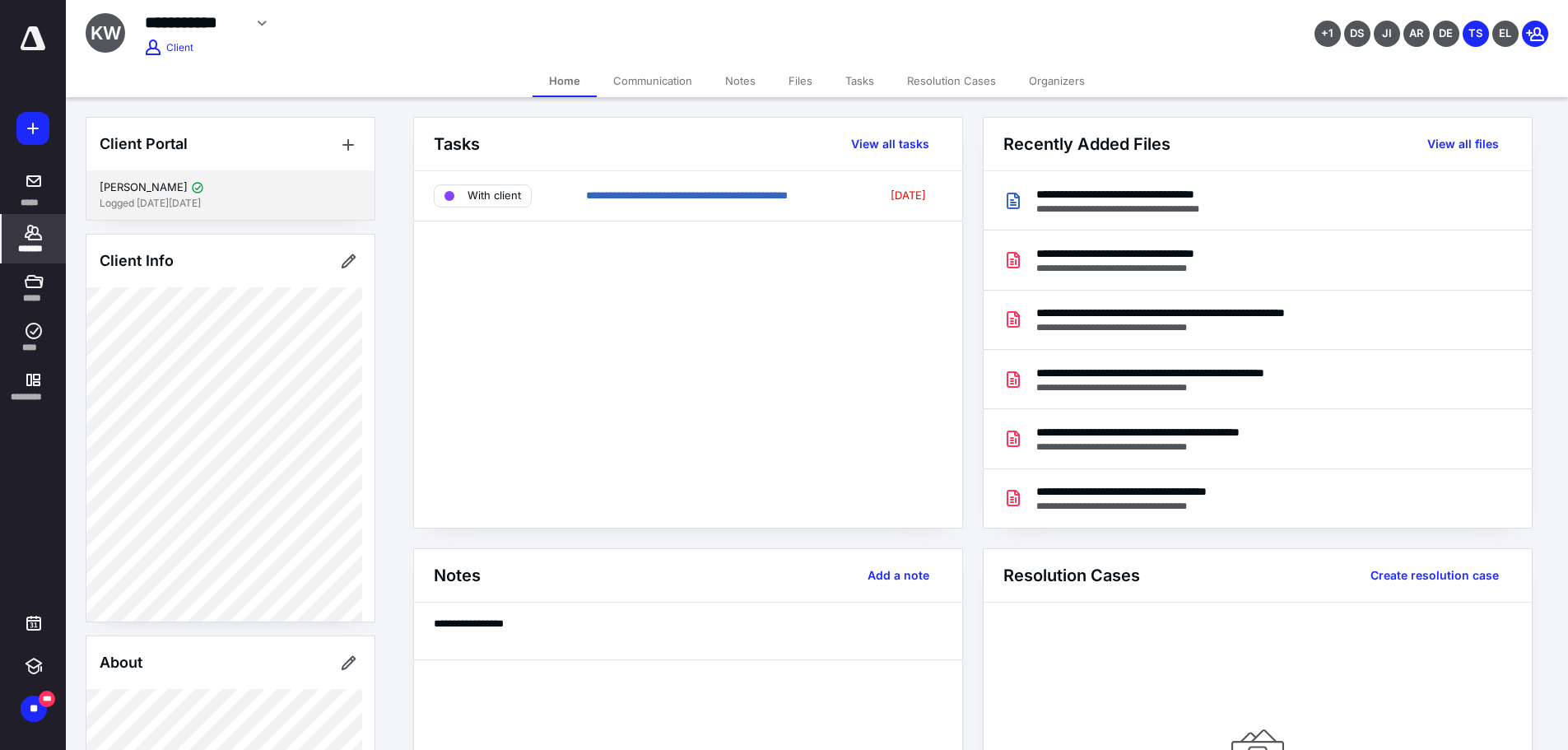 click on "Logged [DATE][DATE]" at bounding box center (230, 203) 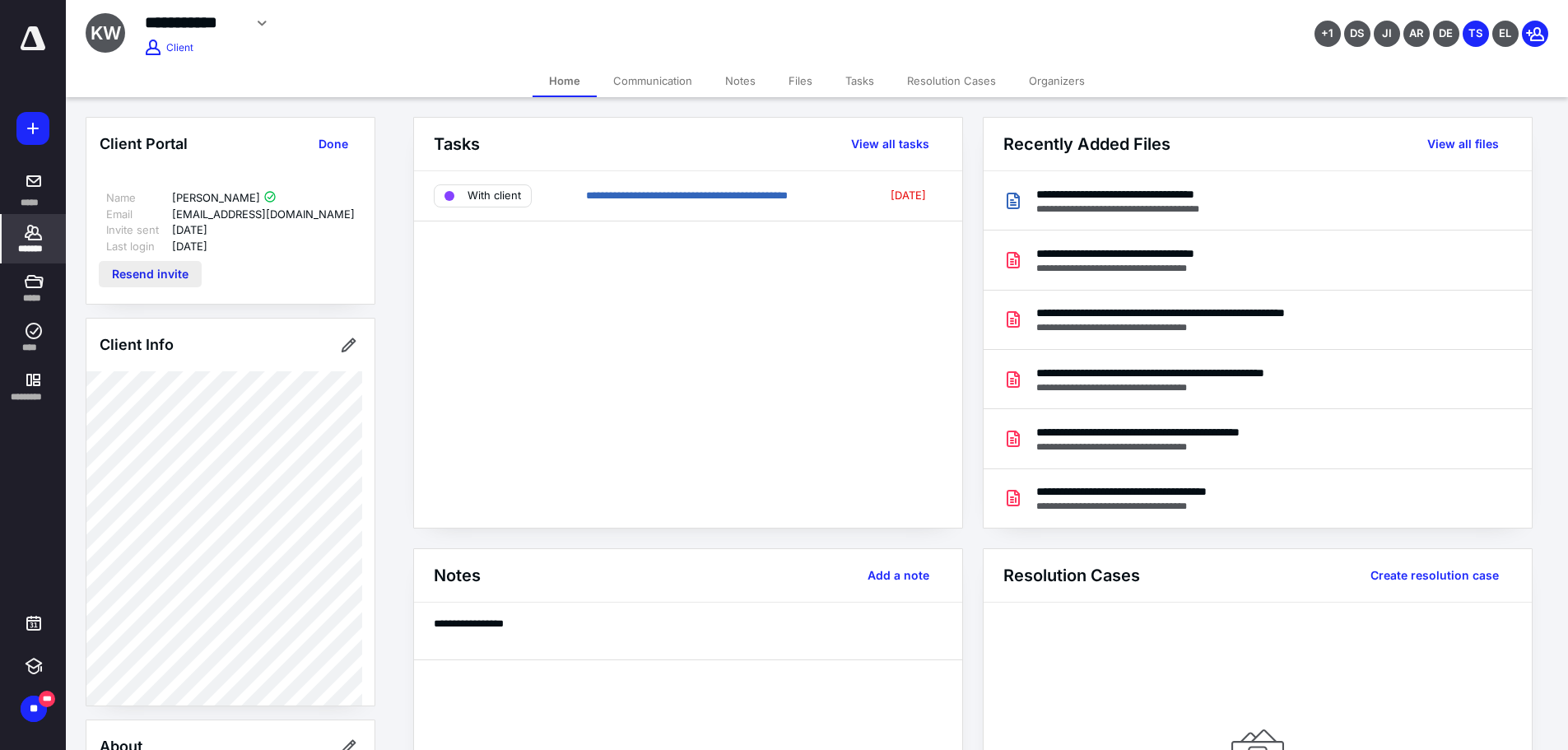 click on "Resend invite" at bounding box center [150, 274] 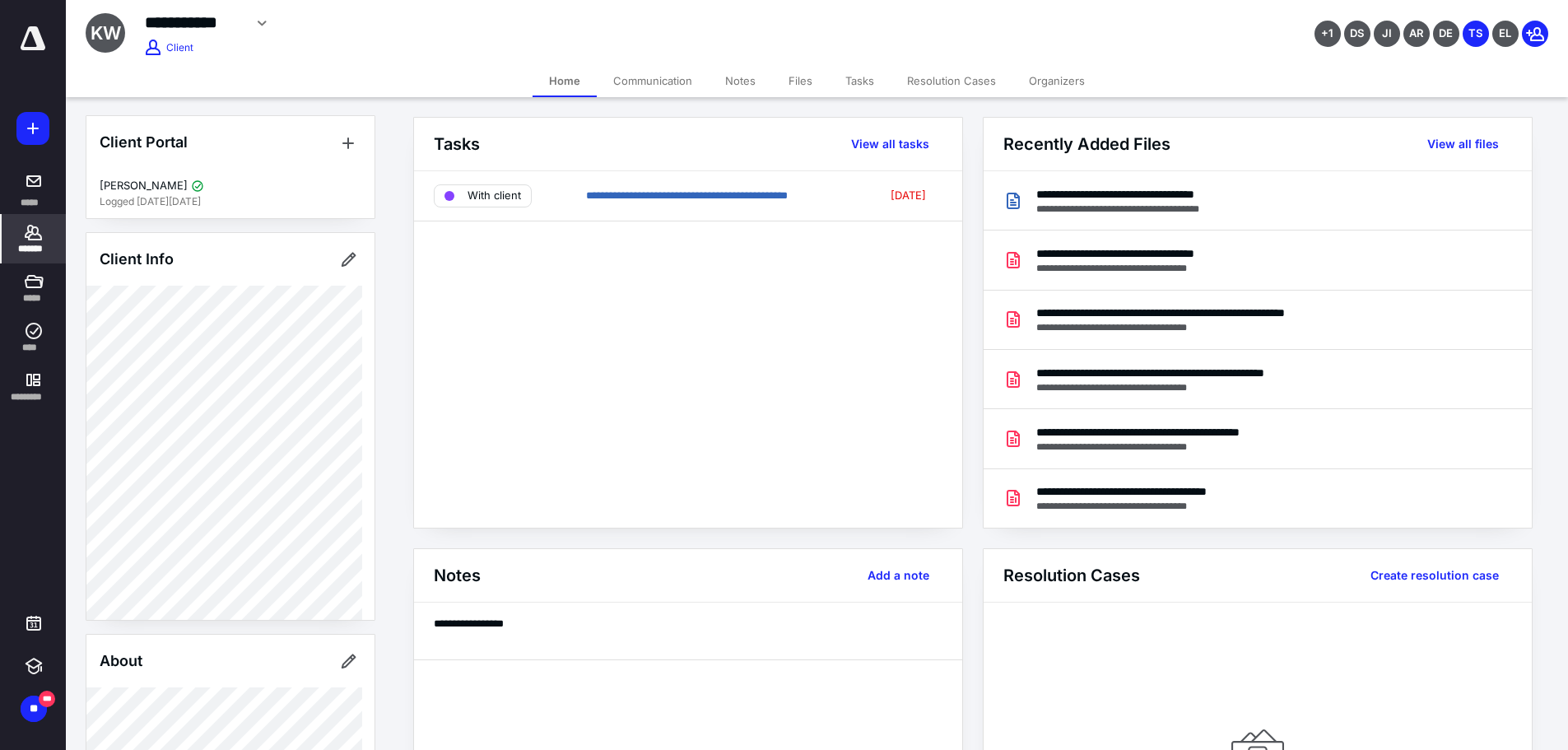 scroll, scrollTop: 0, scrollLeft: 0, axis: both 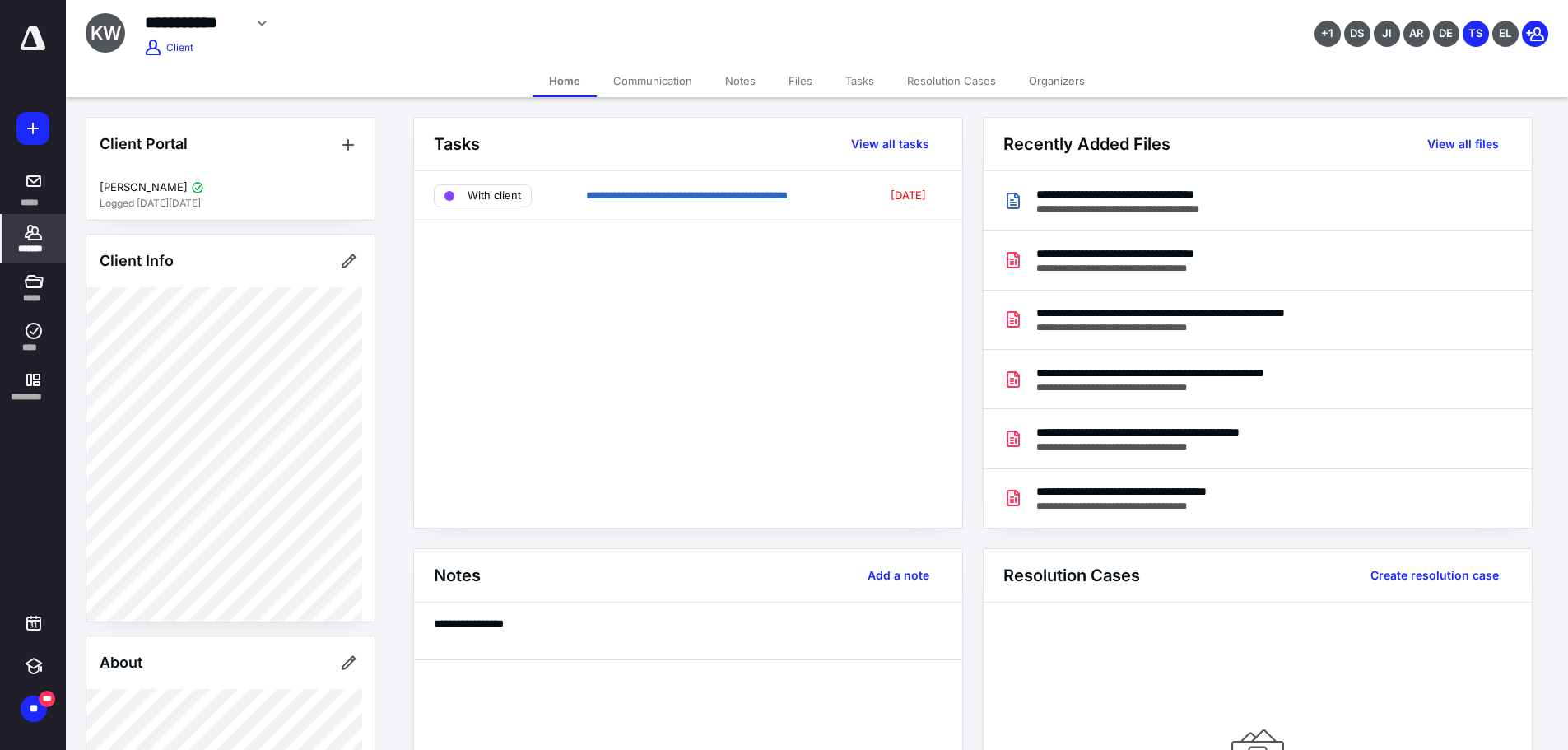 click on "*******" at bounding box center [34, 239] 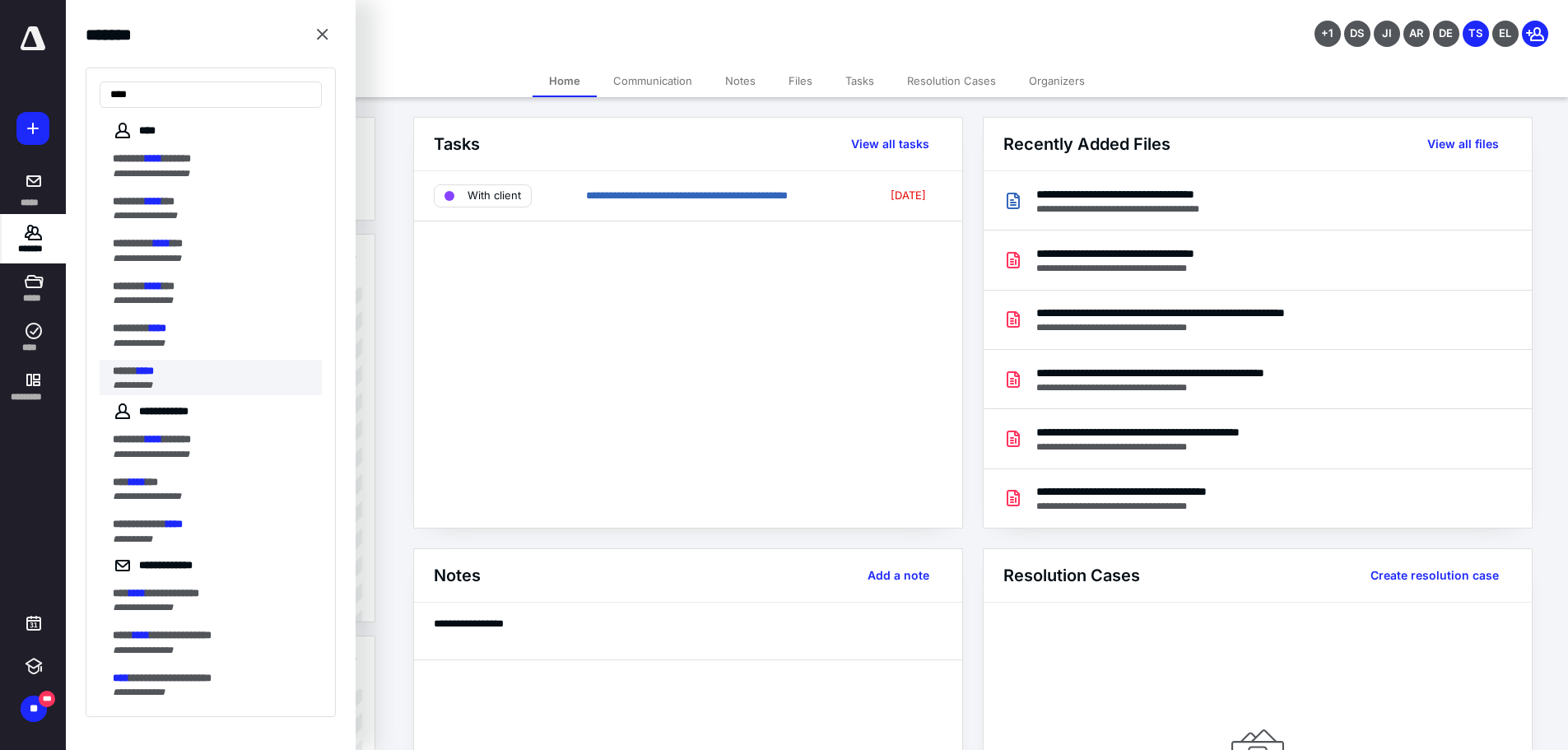 type on "****" 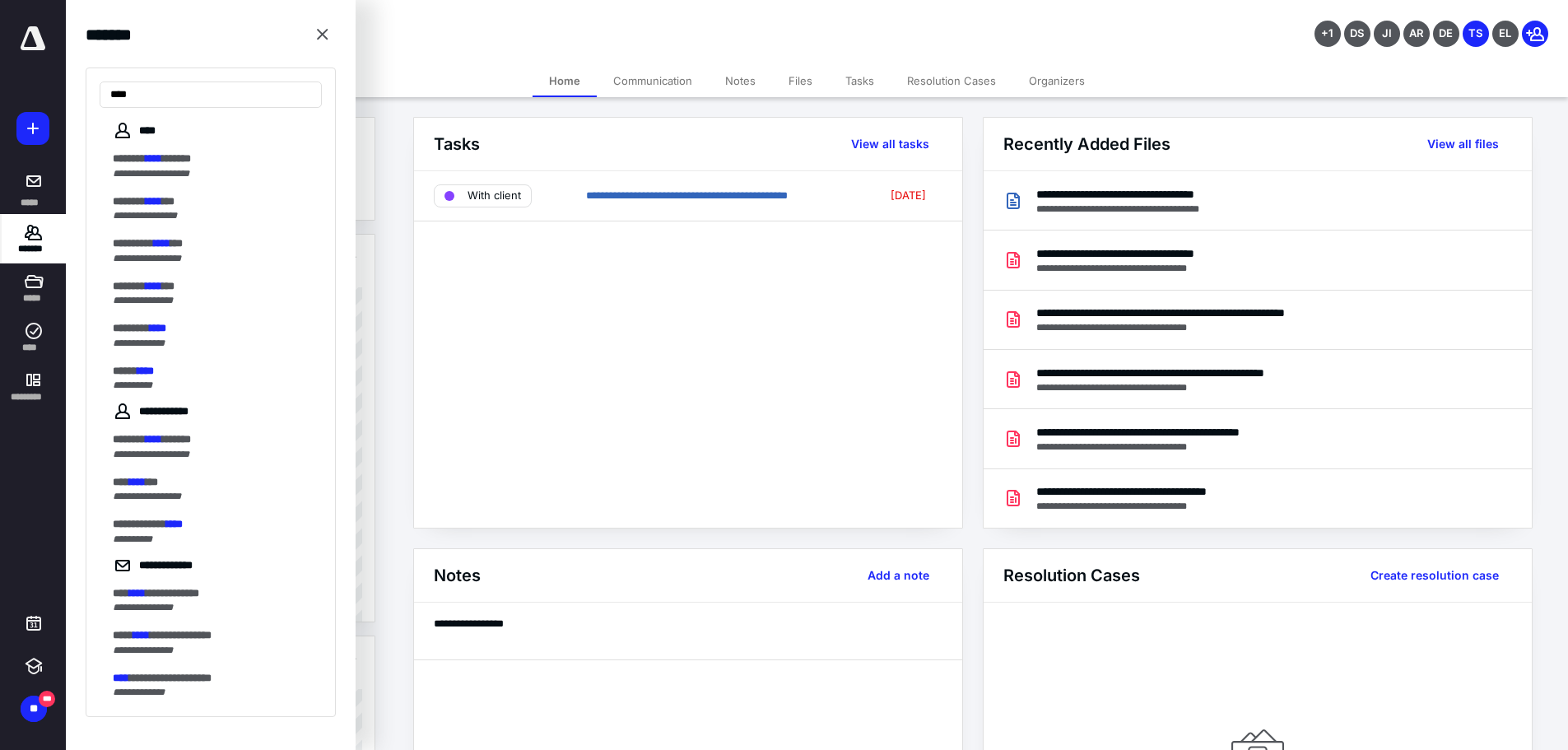 click on "***** ****" at bounding box center (212, 371) 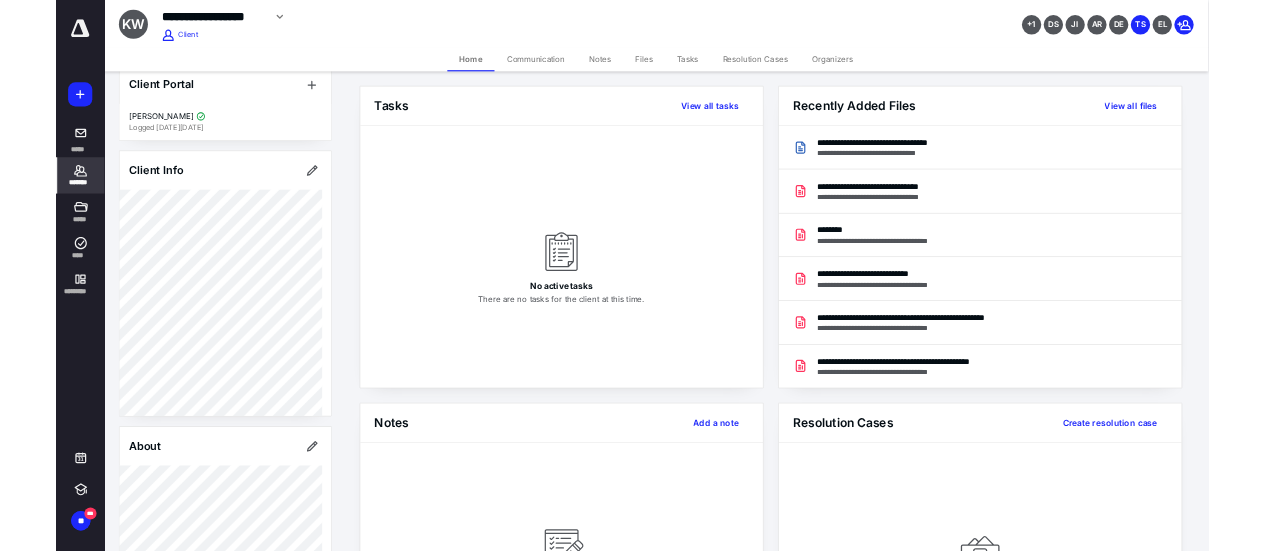 scroll, scrollTop: 0, scrollLeft: 0, axis: both 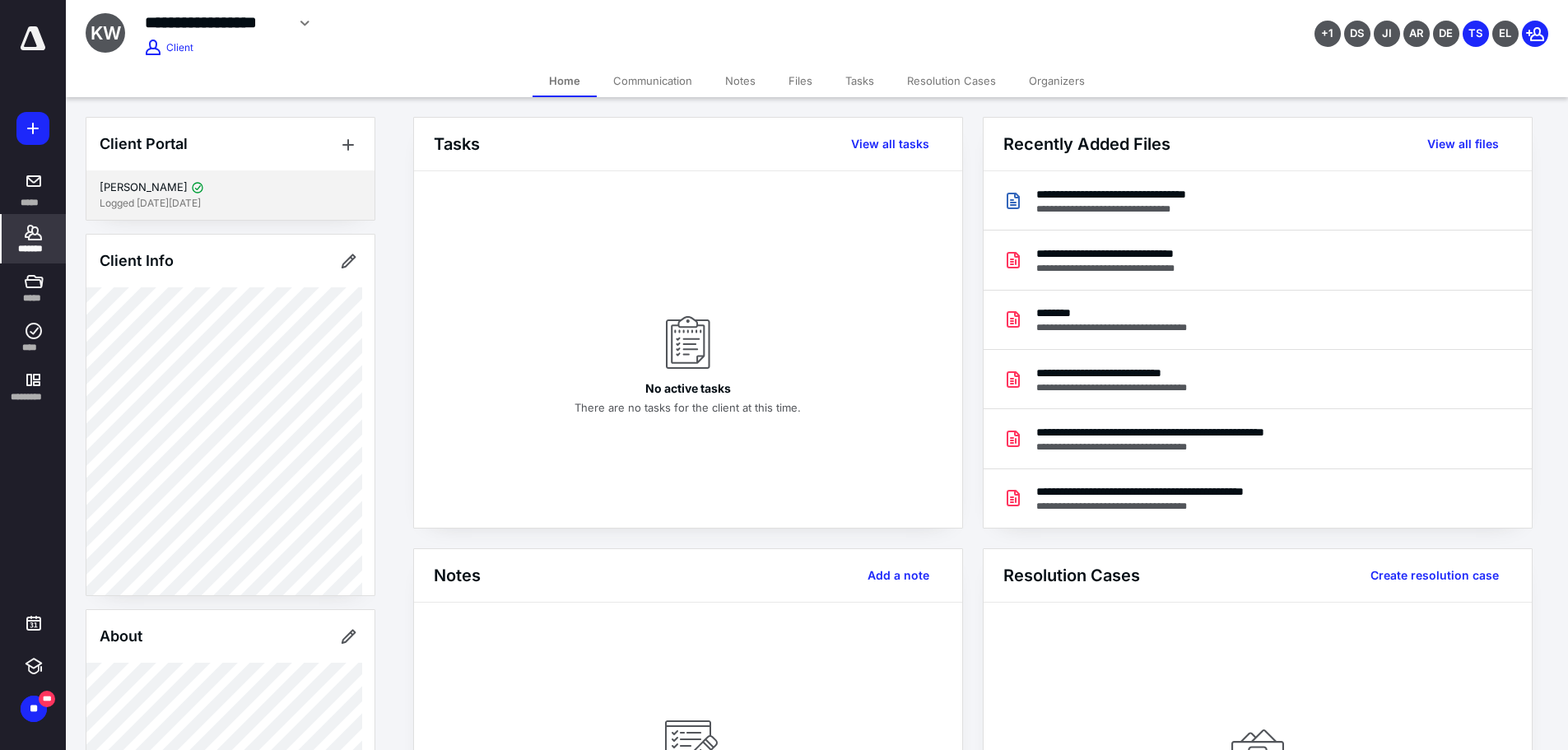 click on "[PERSON_NAME] Logged [DATE][DATE]" at bounding box center [230, 195] 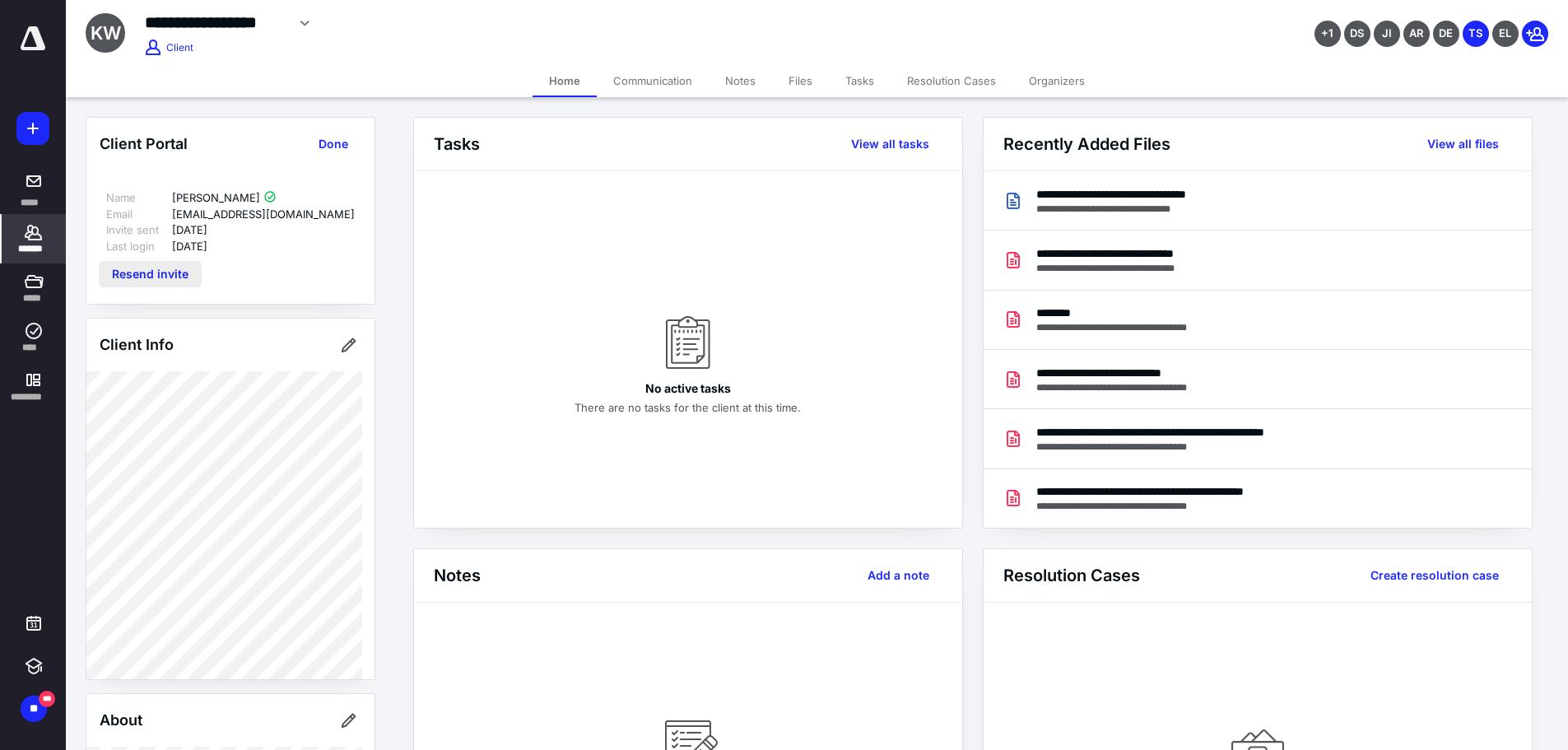click on "Resend invite" at bounding box center [150, 274] 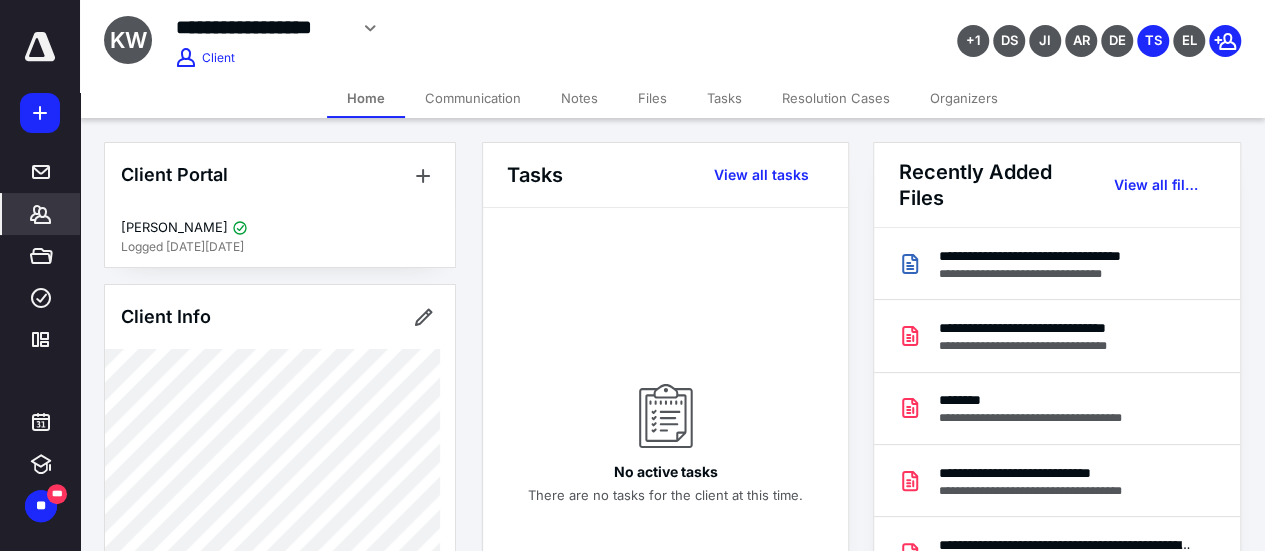 click 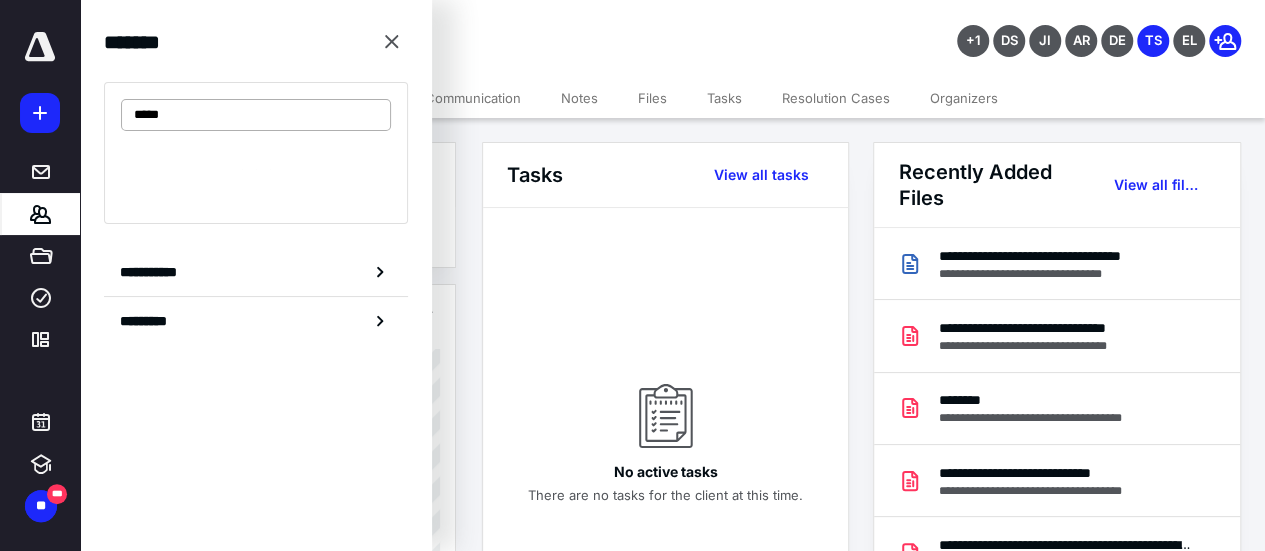 type on "******" 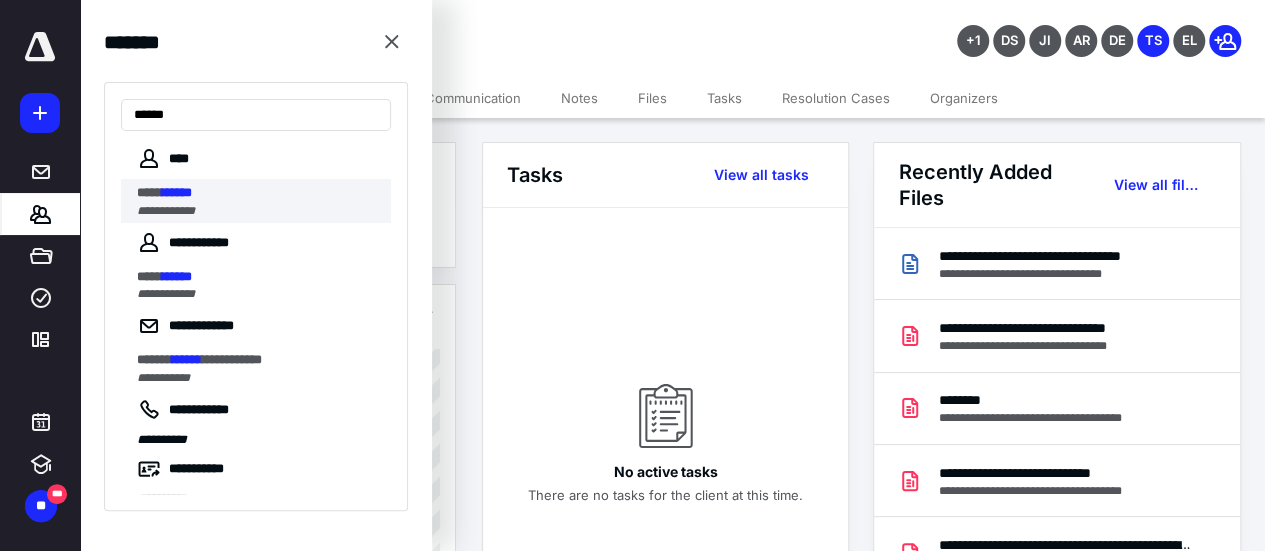 click on "******" at bounding box center [177, 192] 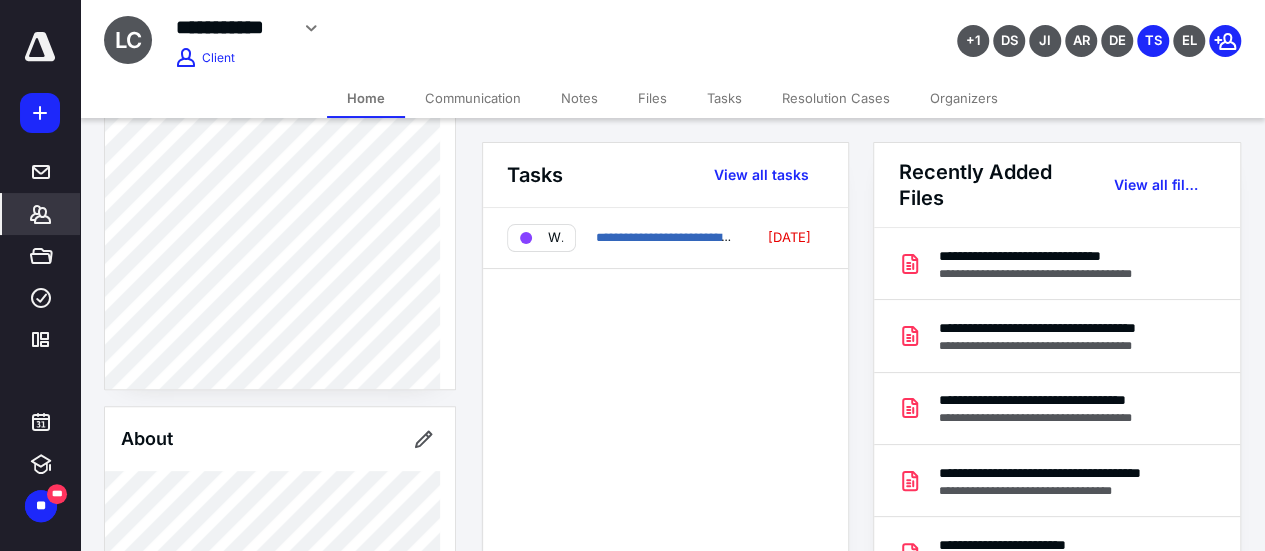 scroll, scrollTop: 300, scrollLeft: 0, axis: vertical 